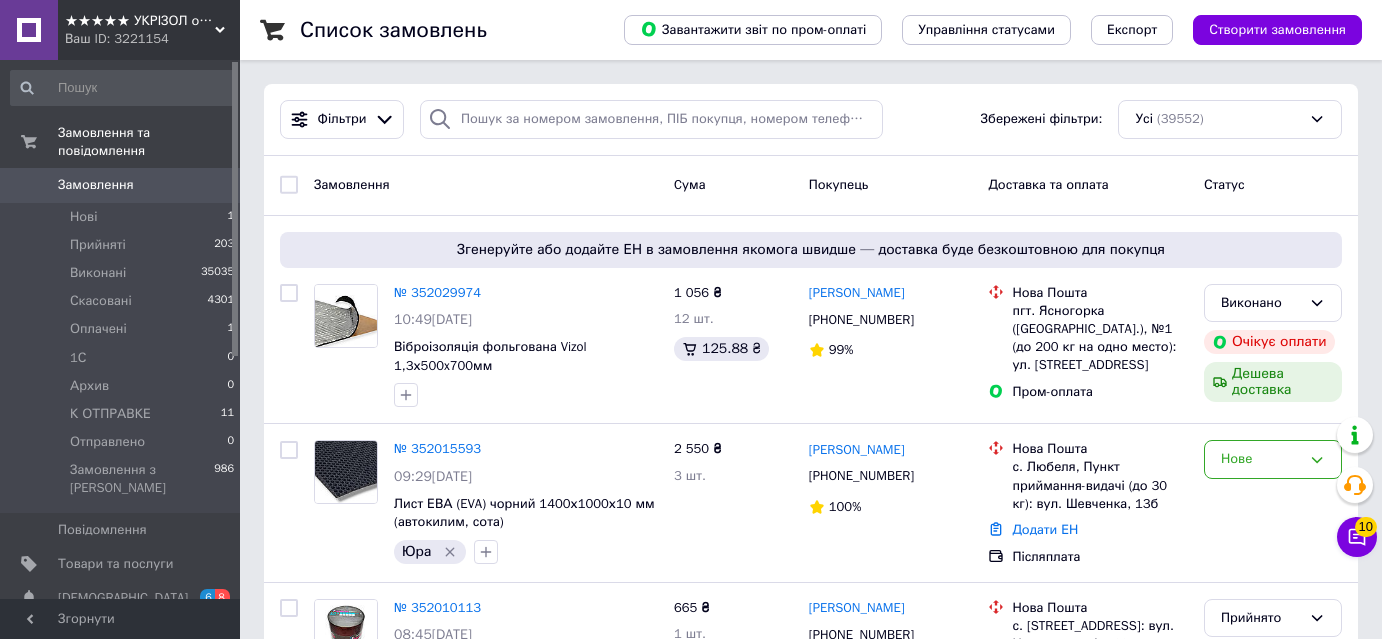 scroll, scrollTop: 0, scrollLeft: 0, axis: both 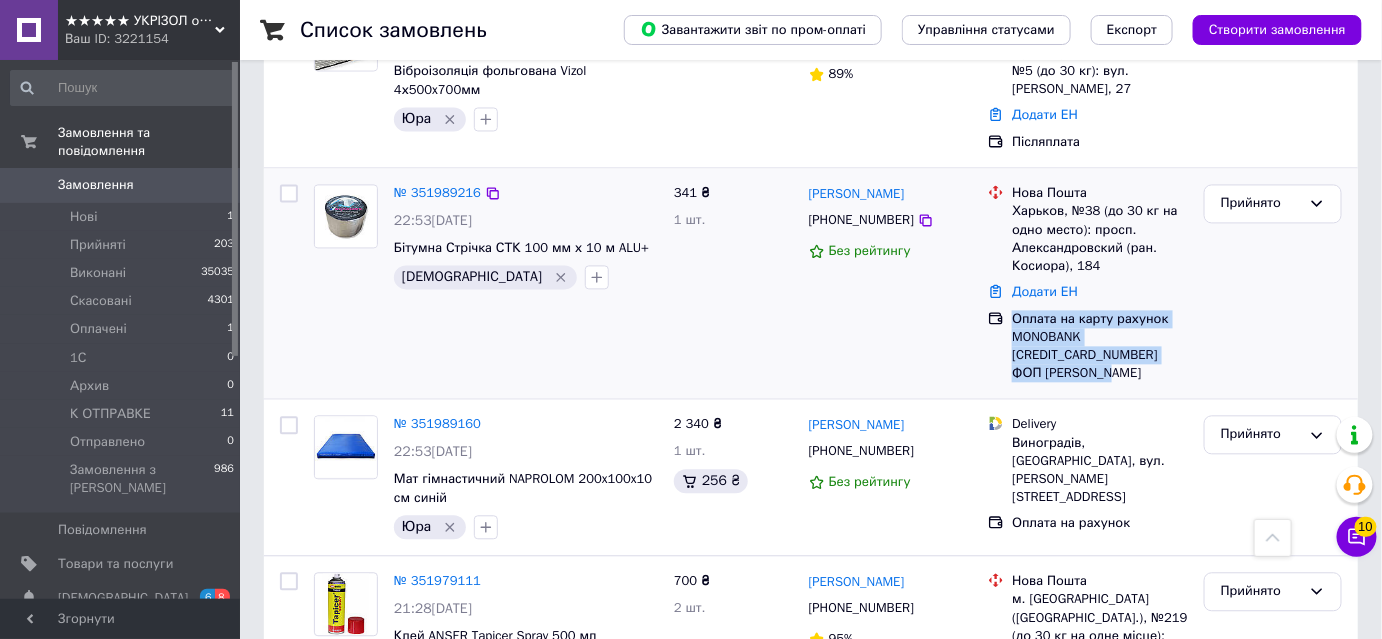 drag, startPoint x: 1013, startPoint y: 248, endPoint x: 1105, endPoint y: 307, distance: 109.29318 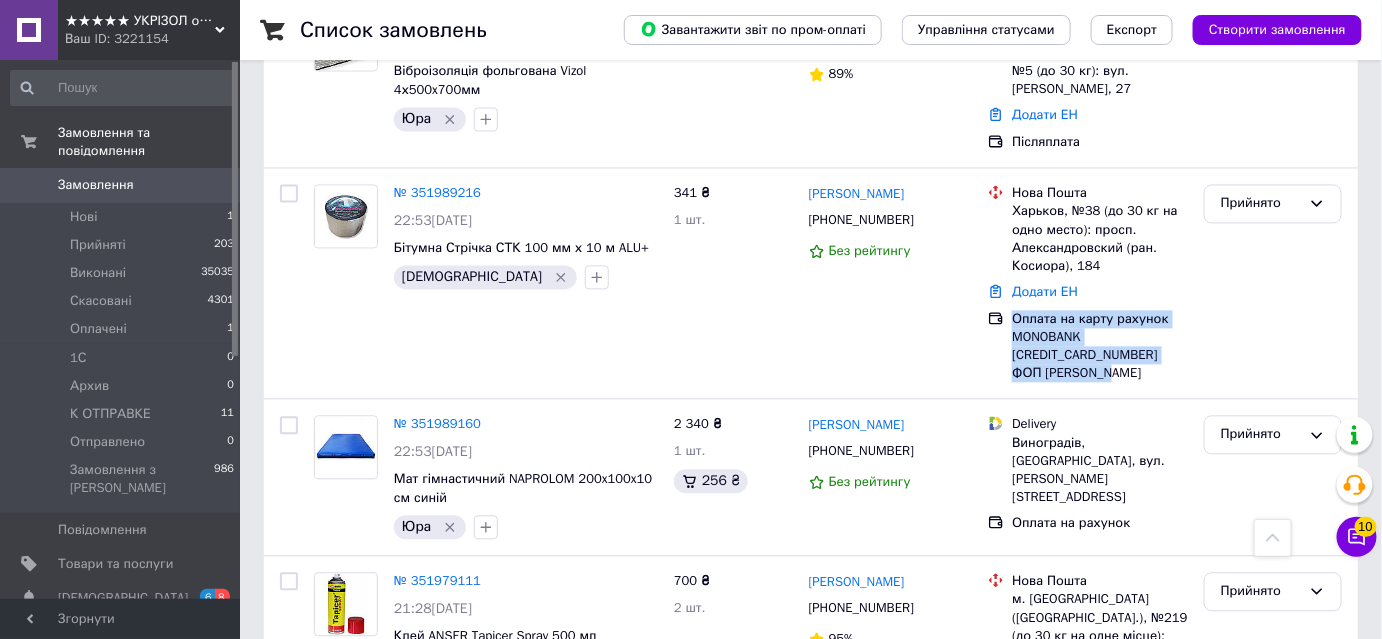 click on "Замовлення" at bounding box center [121, 185] 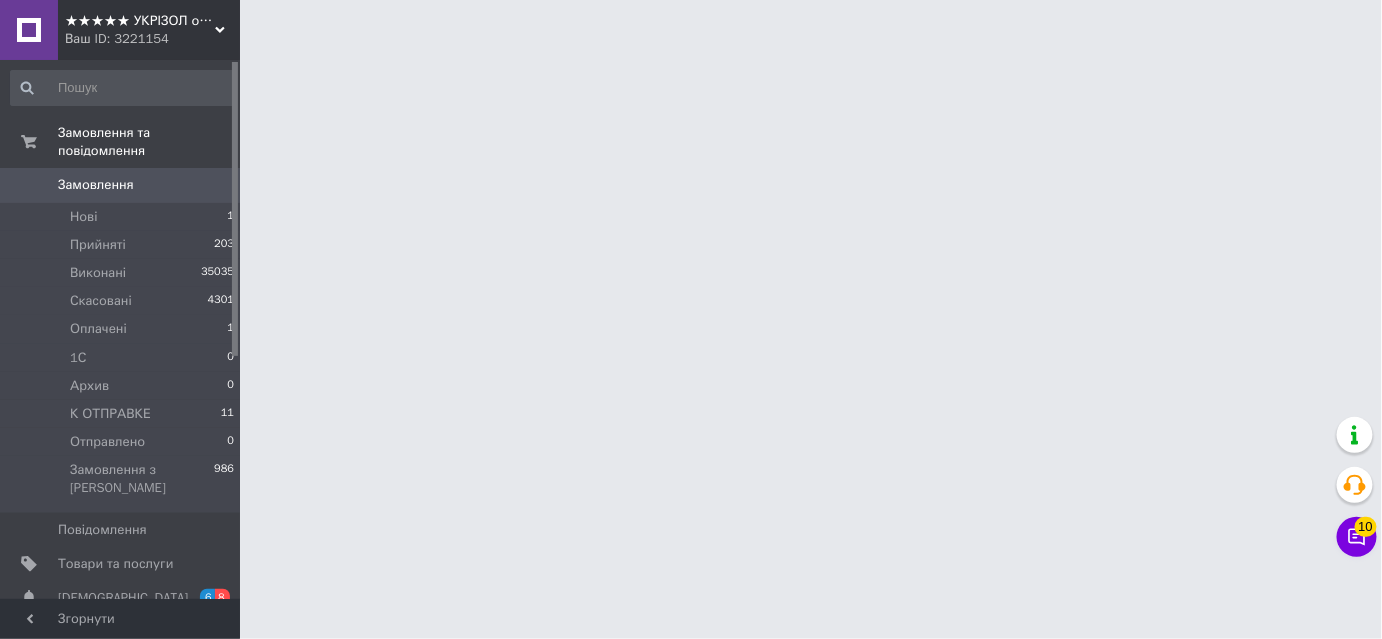 scroll, scrollTop: 0, scrollLeft: 0, axis: both 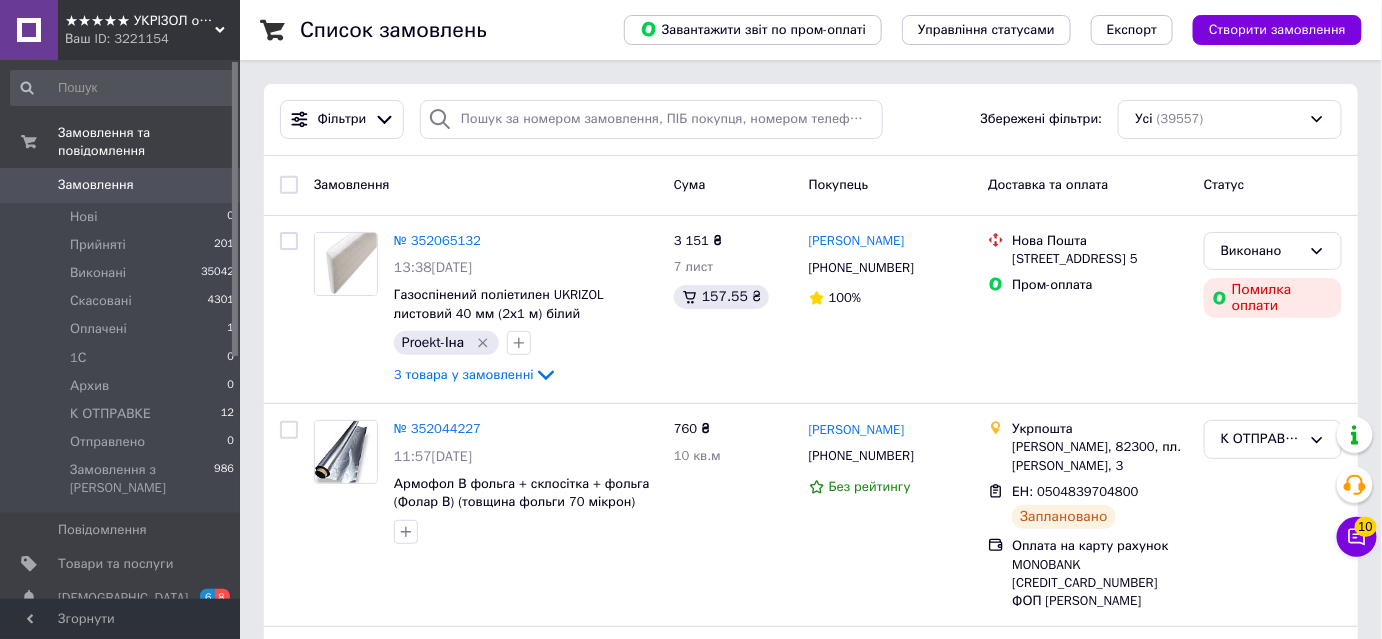 click on "★★★★★ УКРІЗОЛ оптово-роздрібна компанія Ваш ID: 3221154 Сайт ★★★★★ УКРІЗОЛ оптово-роздрібна комп... Кабінет покупця Перевірити стан системи Сторінка на порталі Довідка Вийти Замовлення та повідомлення Замовлення 0 Нові 0 Прийняті 201 Виконані 35042 Скасовані 4301 Оплачені 1 1С 0 Архив 0 К ОТПРАВКЕ 12 Отправлено 0 Замовлення з Розетки 986 Повідомлення 0 Товари та послуги Сповіщення 6 8 Показники роботи компанії Панель управління Відгуки Клієнти Каталог ProSale Аналітика Інструменти веб-майстра та SEO Управління сайтом" at bounding box center (691, 9288) 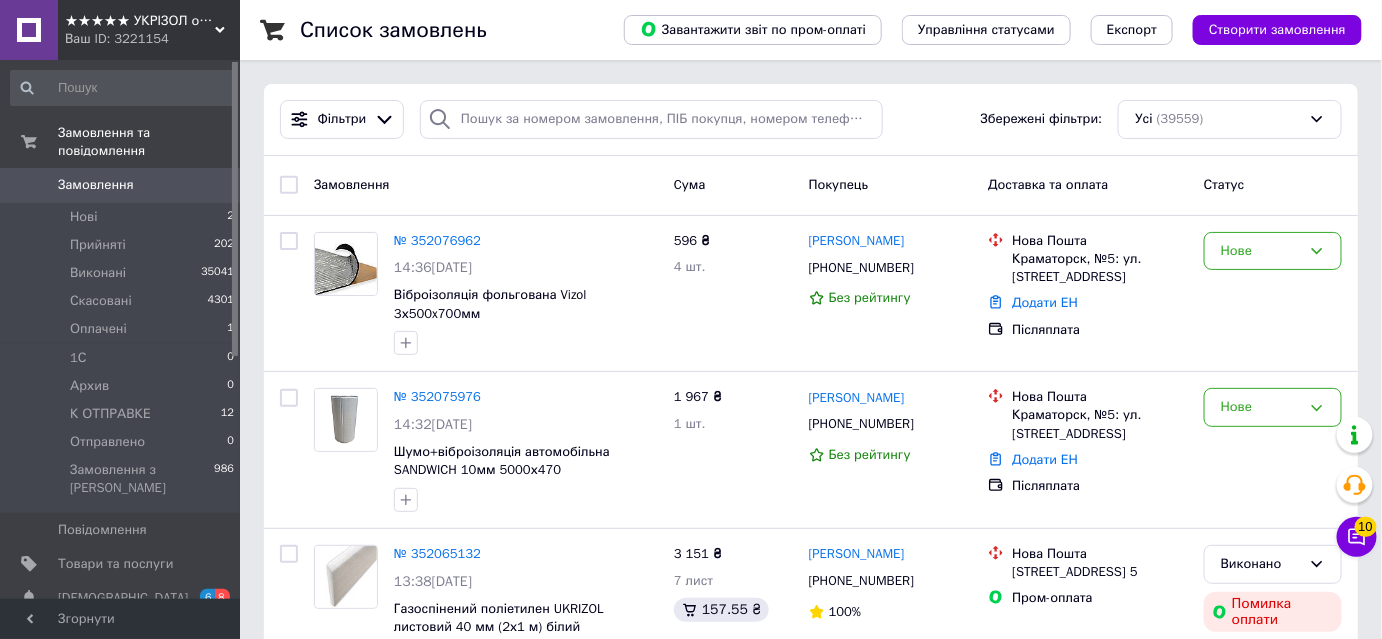 click on "Замовлення" at bounding box center [121, 185] 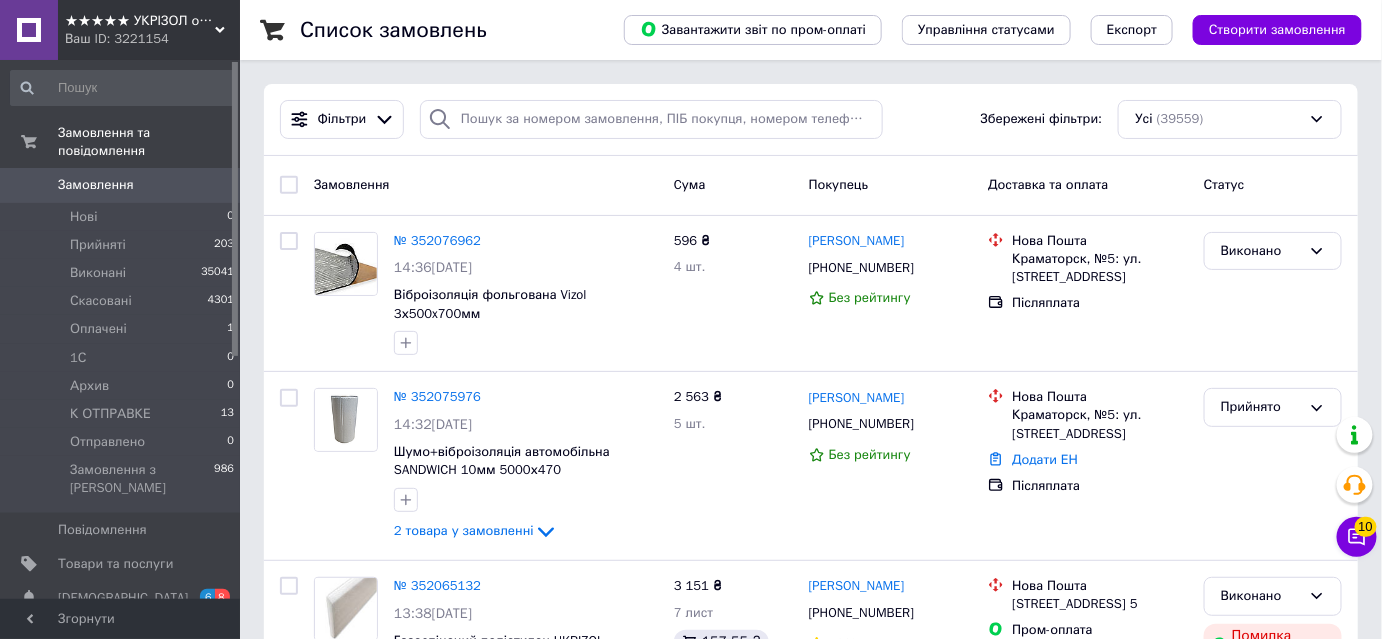 click on "0" at bounding box center (212, 185) 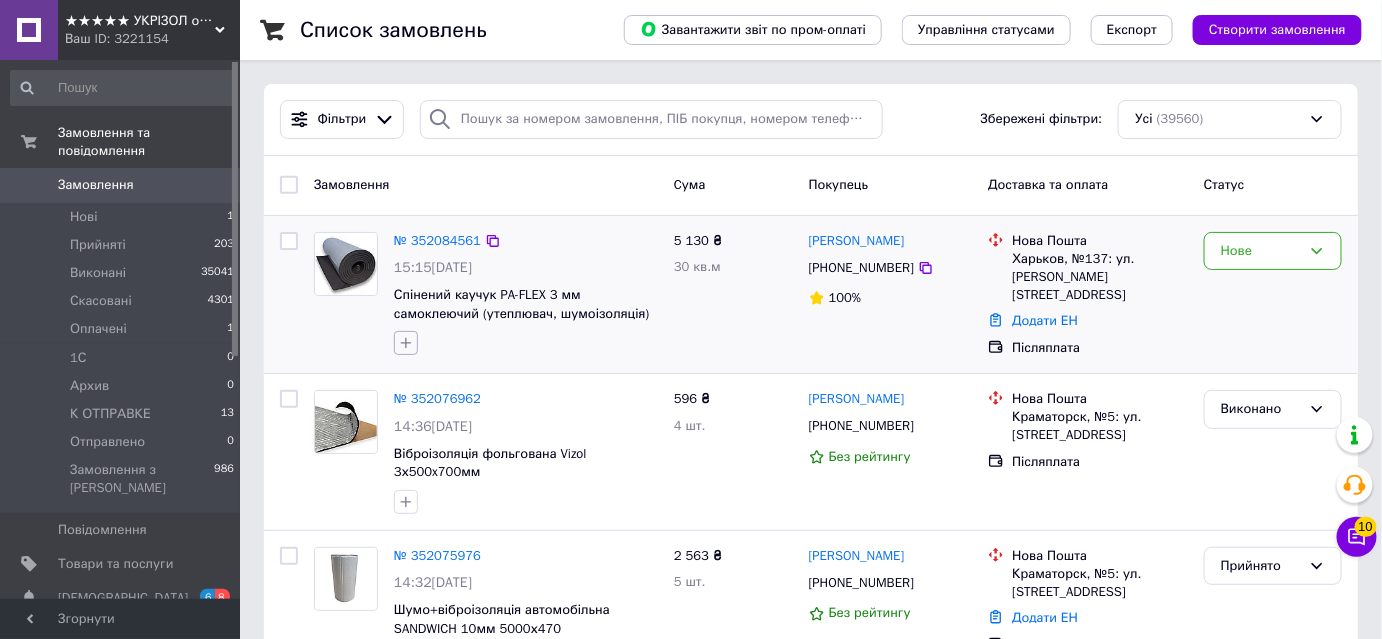 click 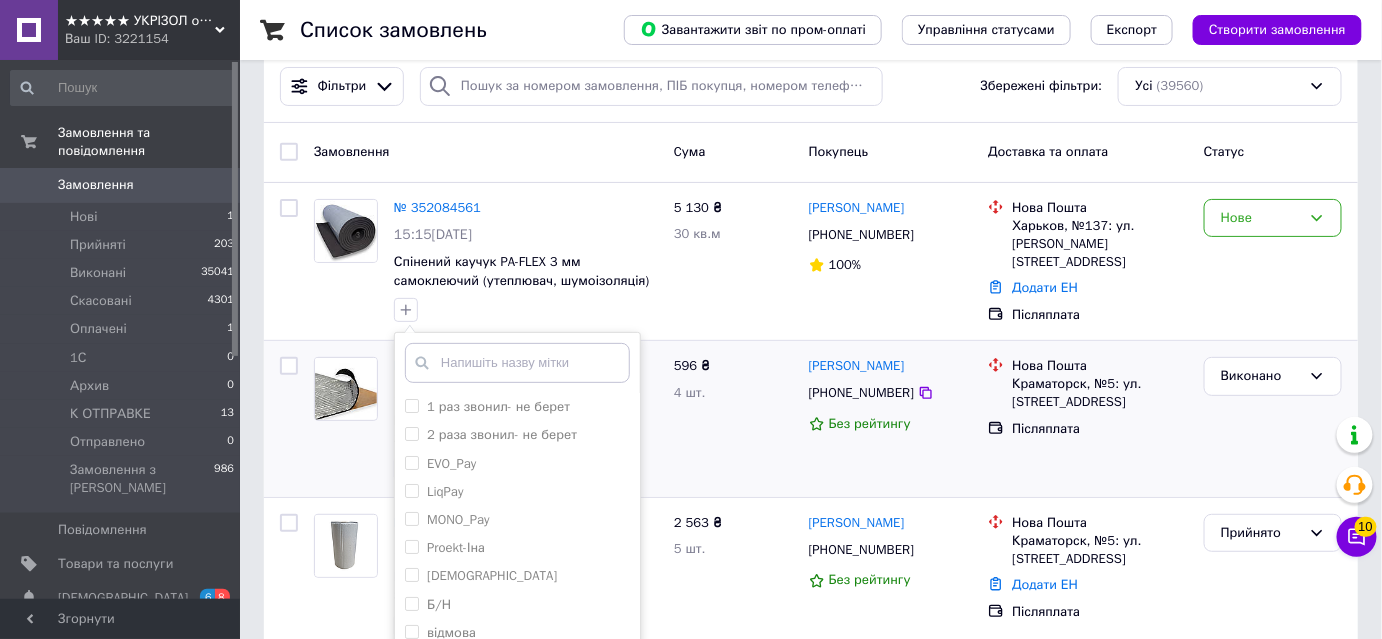 scroll, scrollTop: 90, scrollLeft: 0, axis: vertical 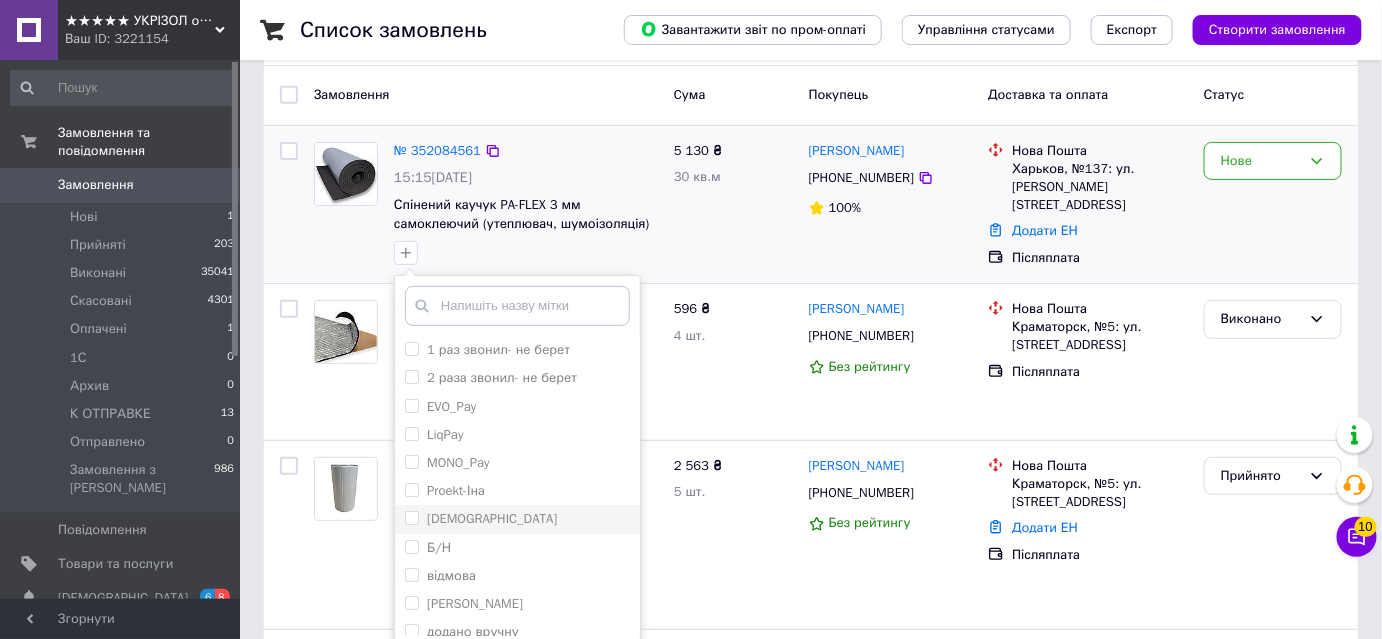 click on "[DEMOGRAPHIC_DATA]" at bounding box center (517, 519) 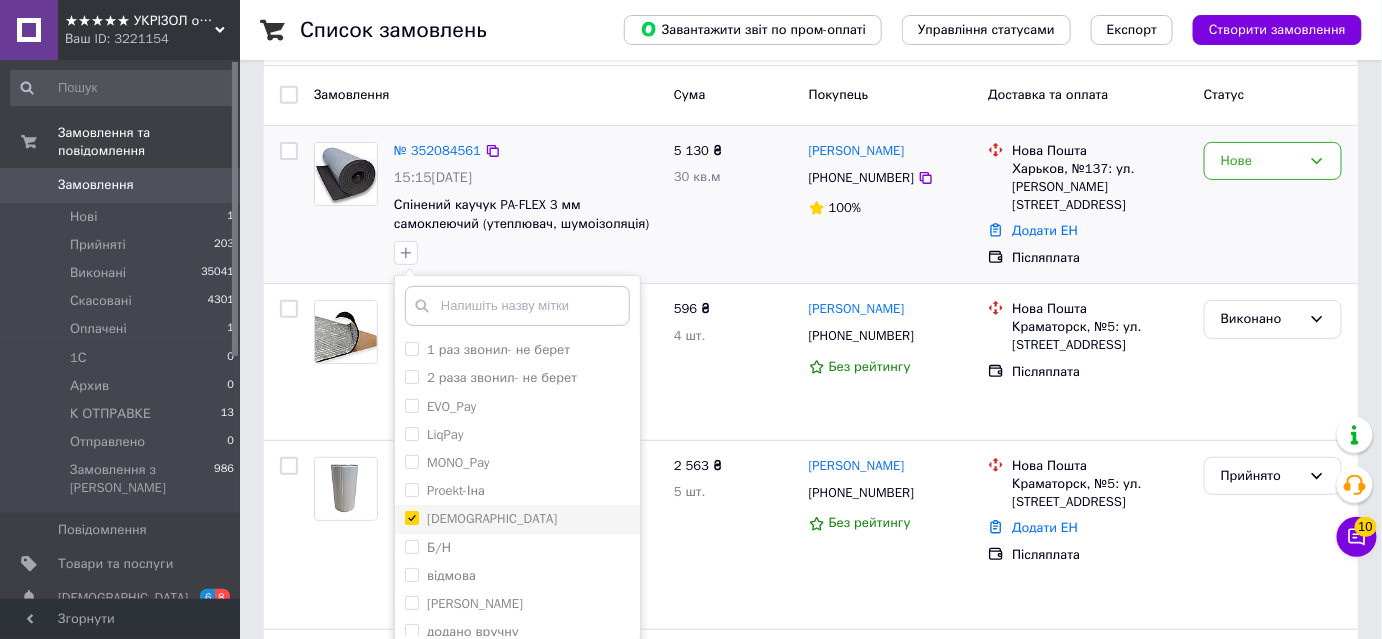 checkbox on "true" 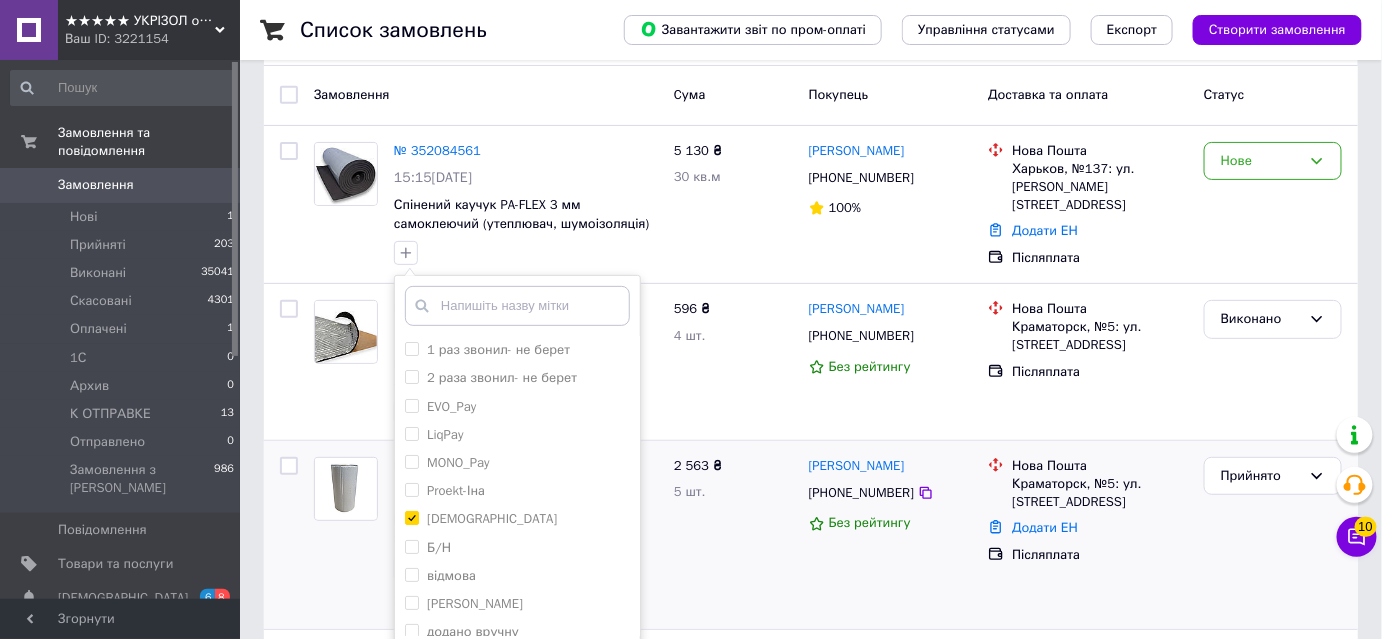 scroll, scrollTop: 181, scrollLeft: 0, axis: vertical 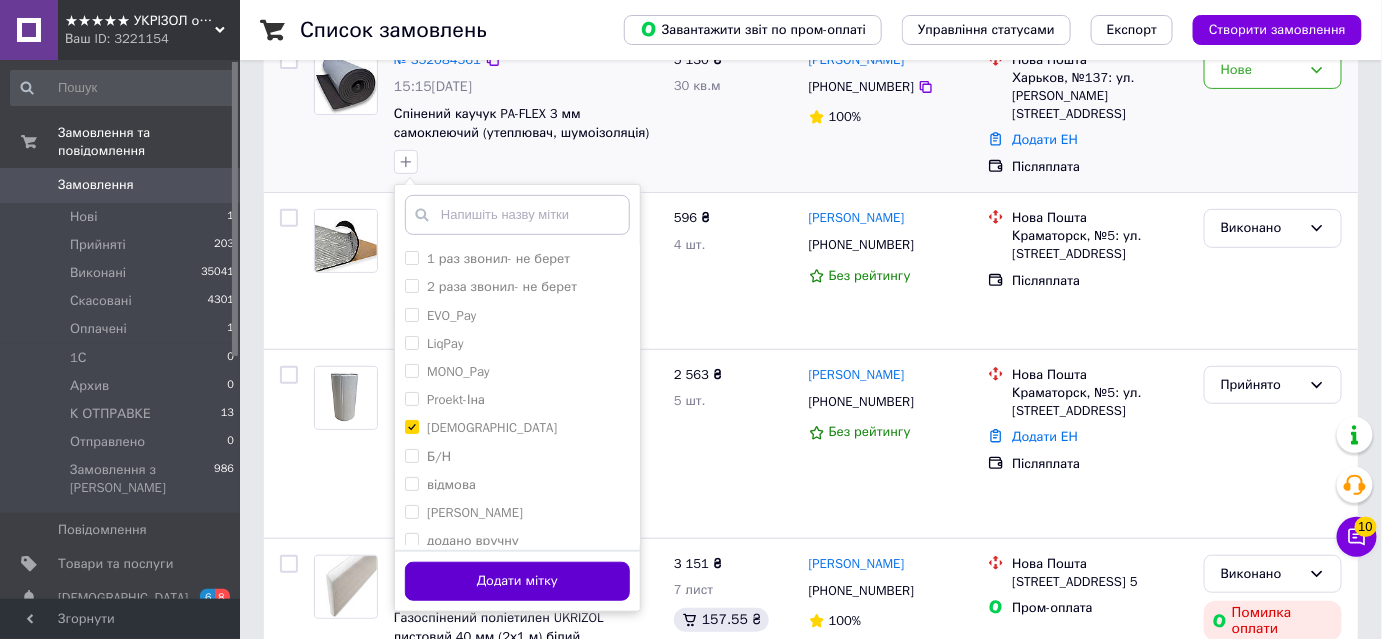 click on "Додати мітку" at bounding box center [517, 581] 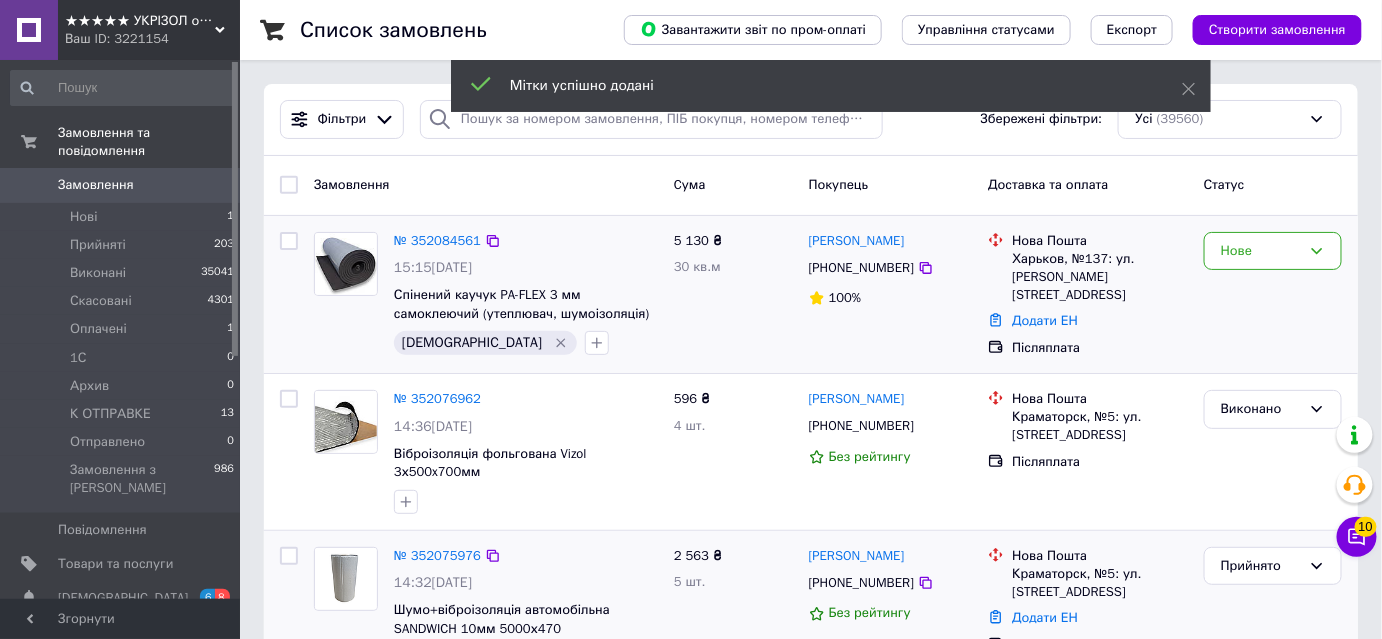 scroll, scrollTop: 0, scrollLeft: 0, axis: both 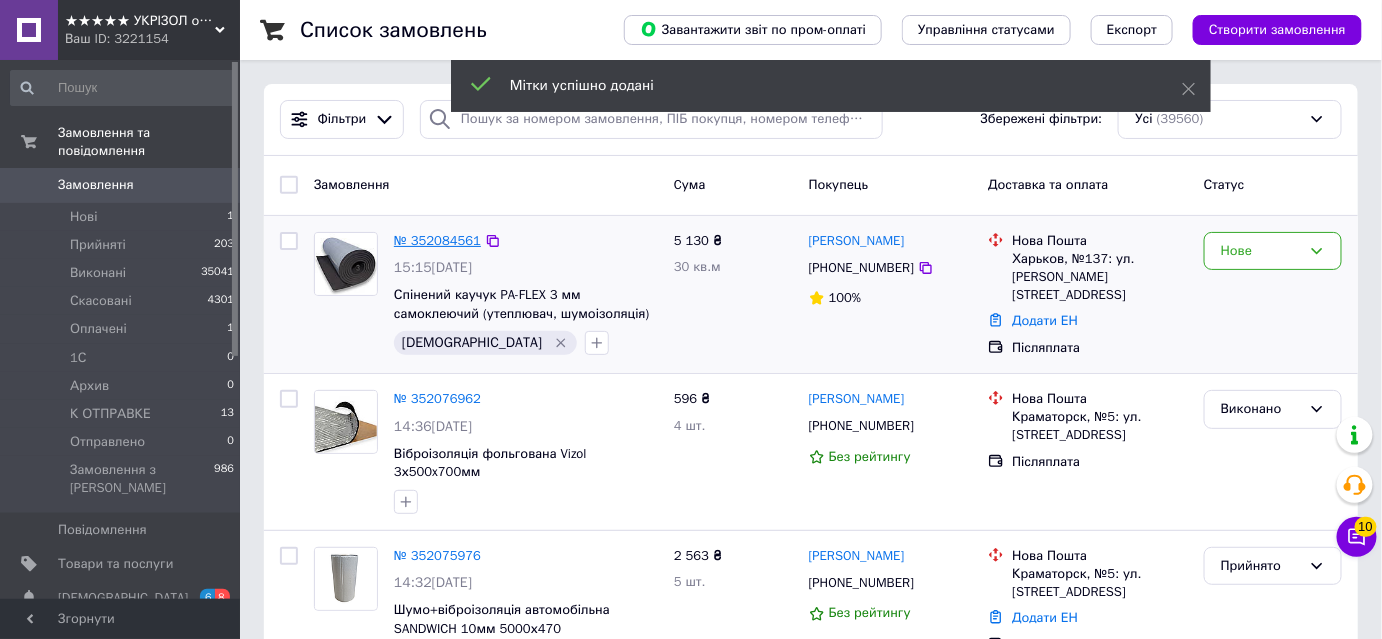 click on "№ 352084561" at bounding box center [437, 240] 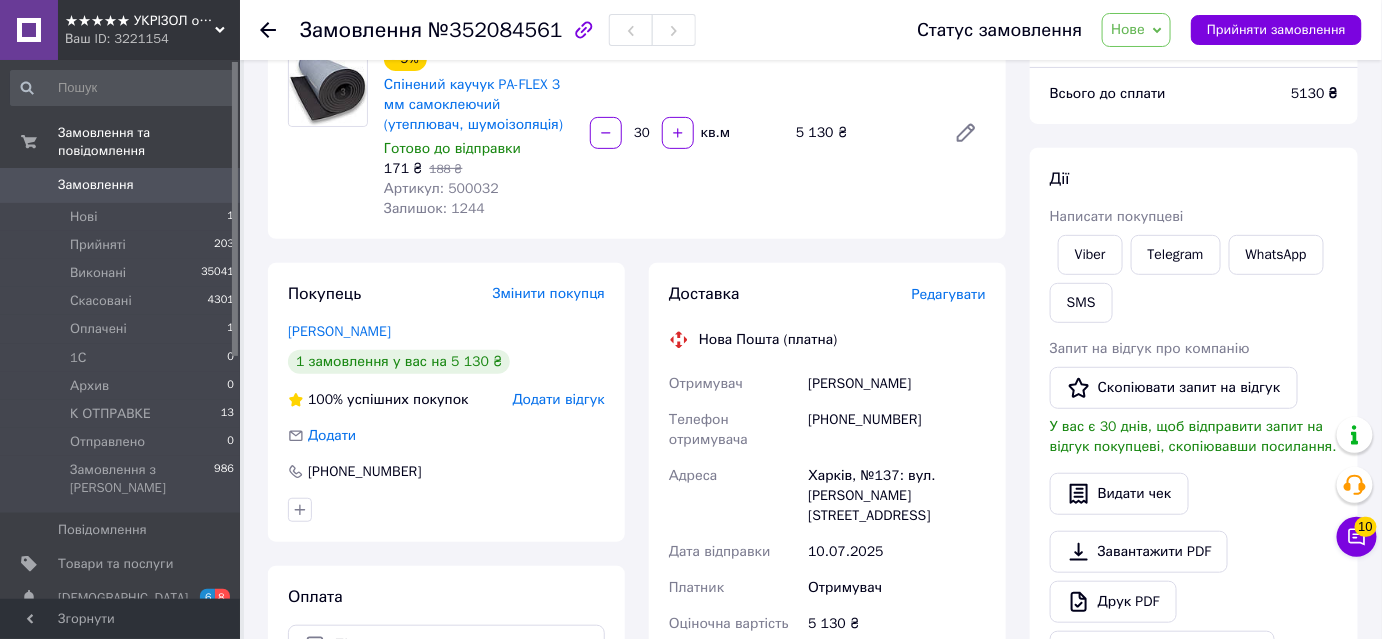 scroll, scrollTop: 181, scrollLeft: 0, axis: vertical 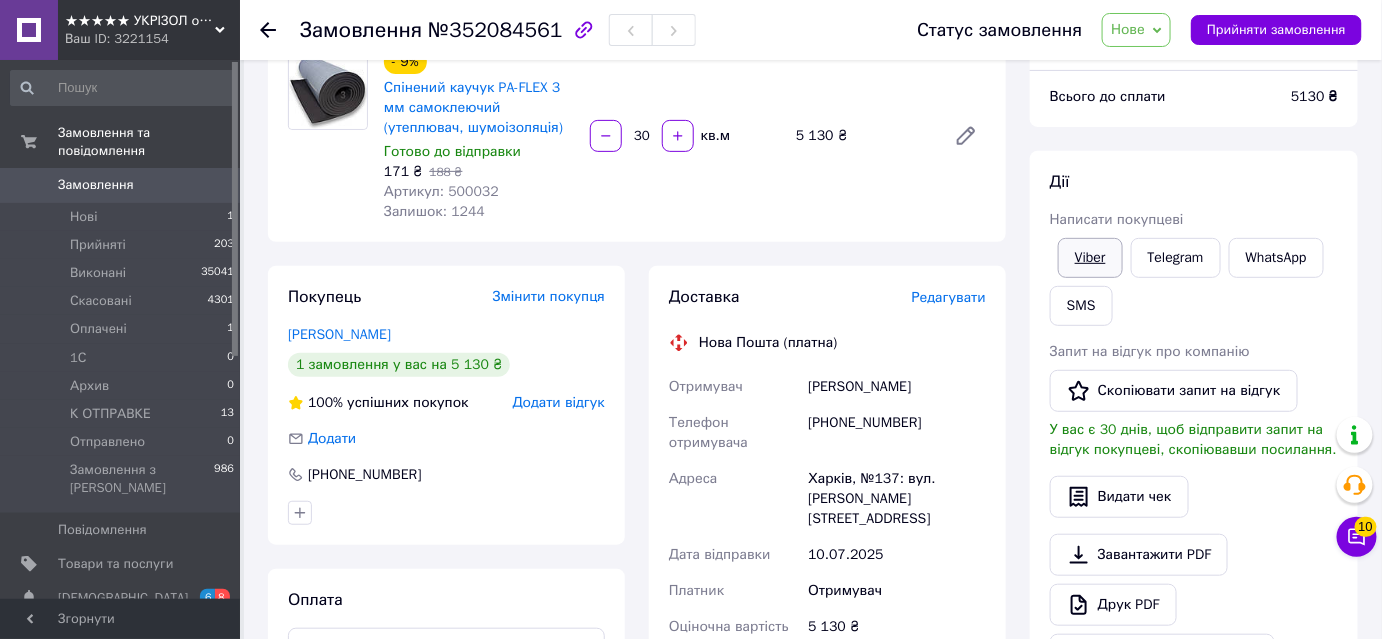 click on "Viber" at bounding box center [1090, 258] 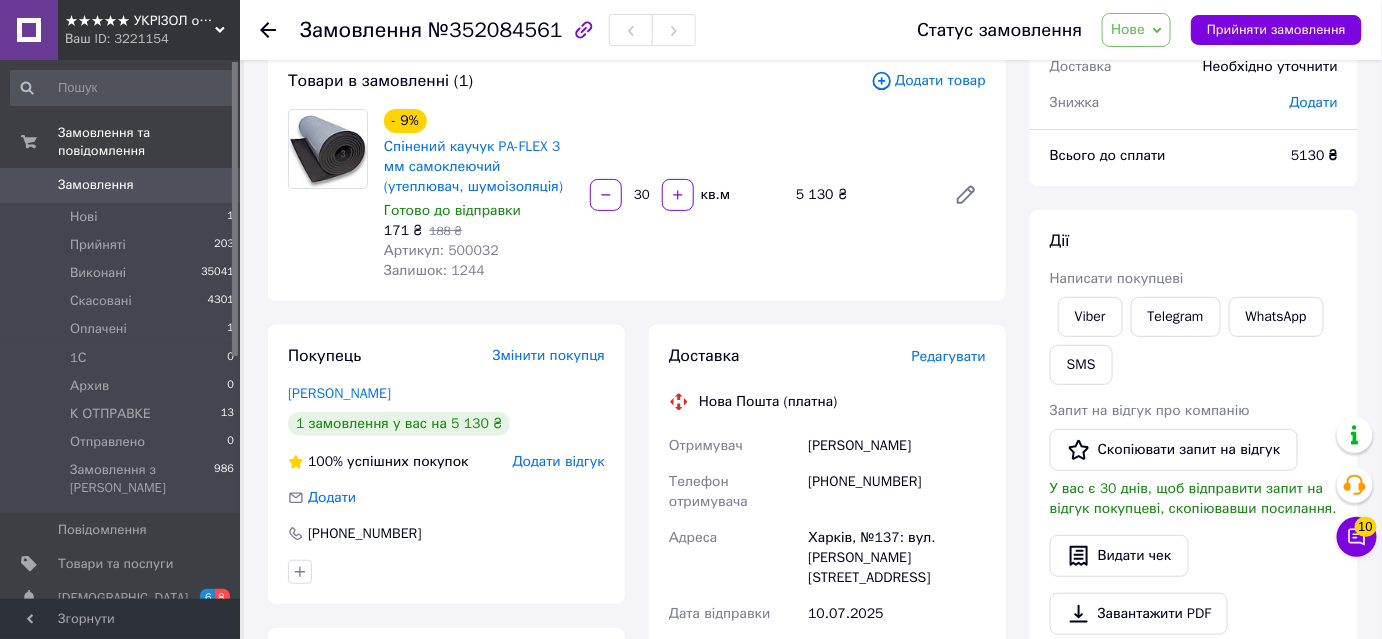 scroll, scrollTop: 90, scrollLeft: 0, axis: vertical 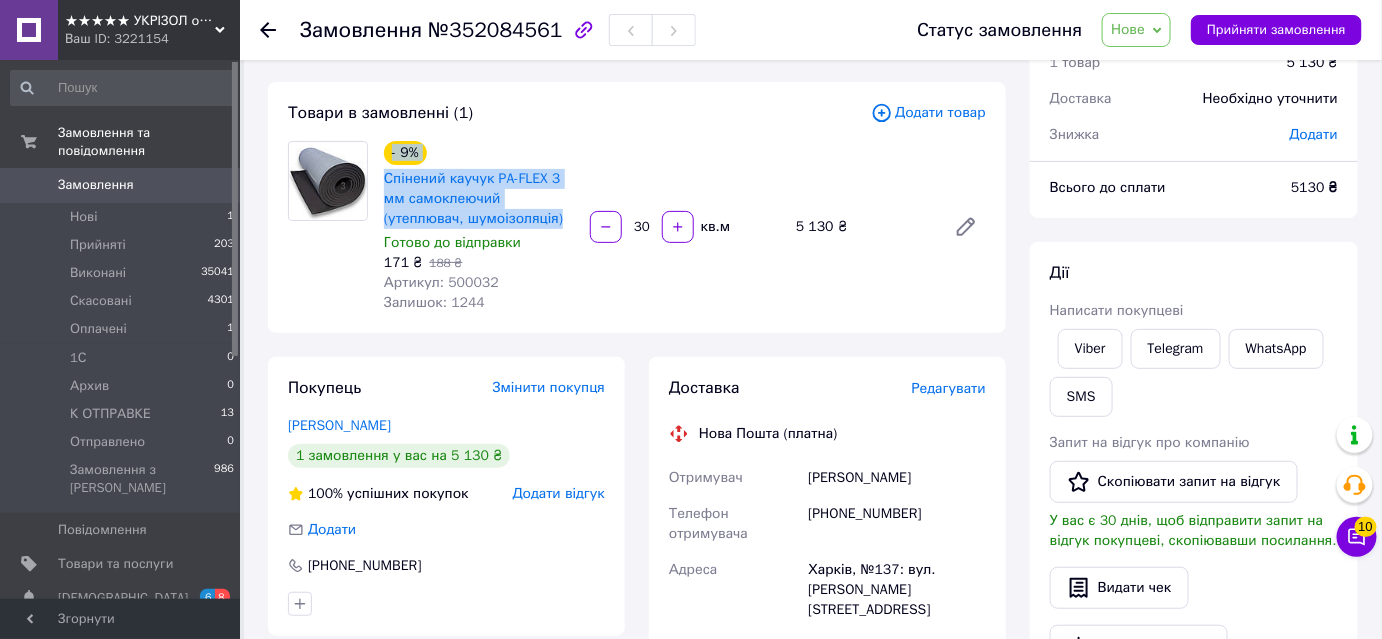 drag, startPoint x: 382, startPoint y: 163, endPoint x: 557, endPoint y: 212, distance: 181.73058 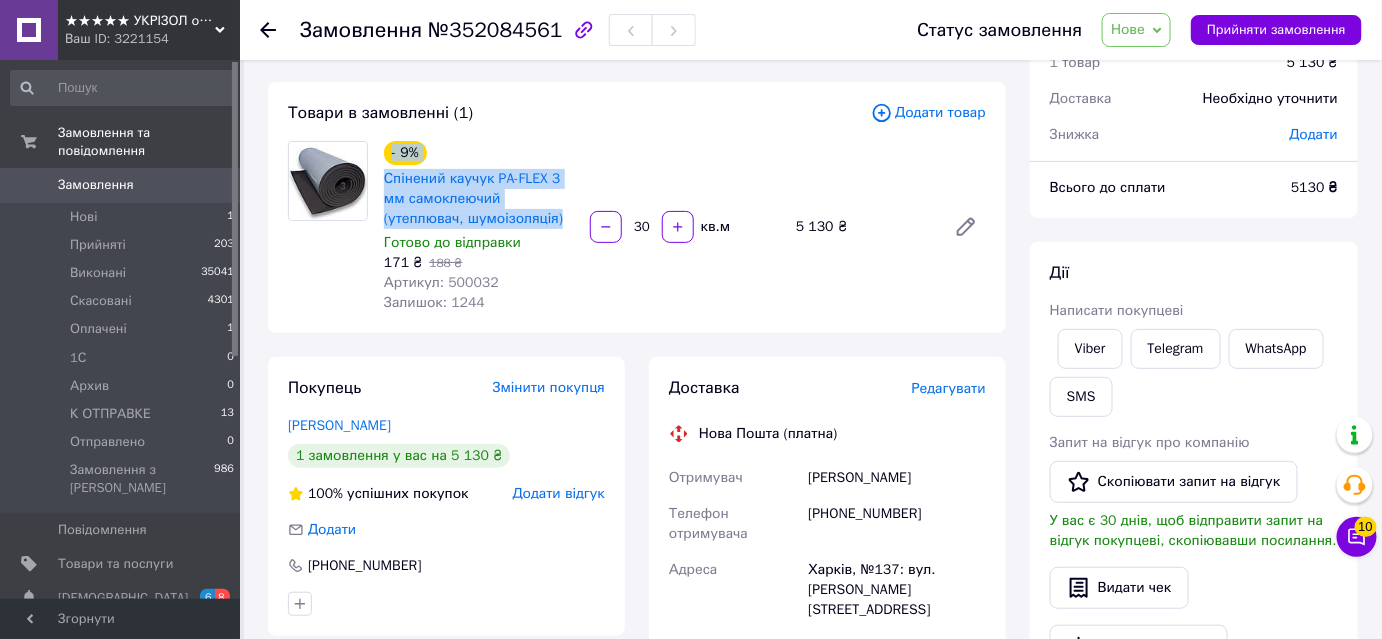 click on "- 9% Спінений каучук PA-FLEX 3 мм самоклеючий (утеплювач, шумоізоляція)" at bounding box center (479, 185) 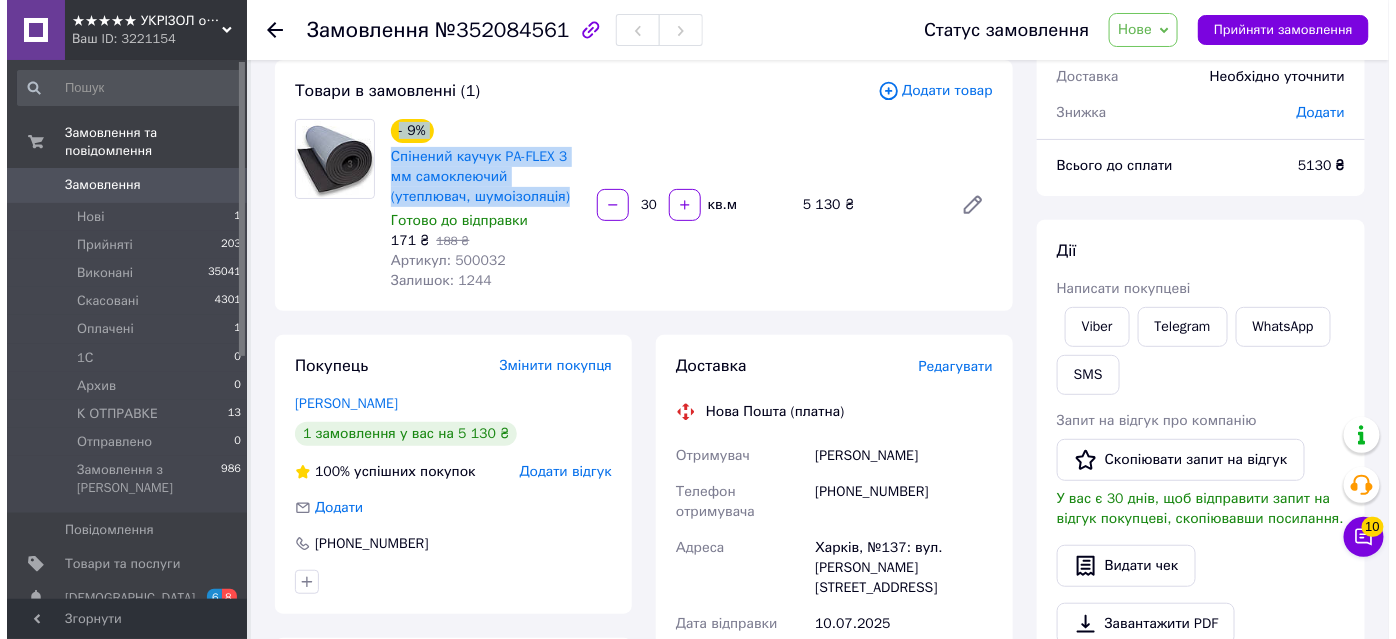 scroll, scrollTop: 0, scrollLeft: 0, axis: both 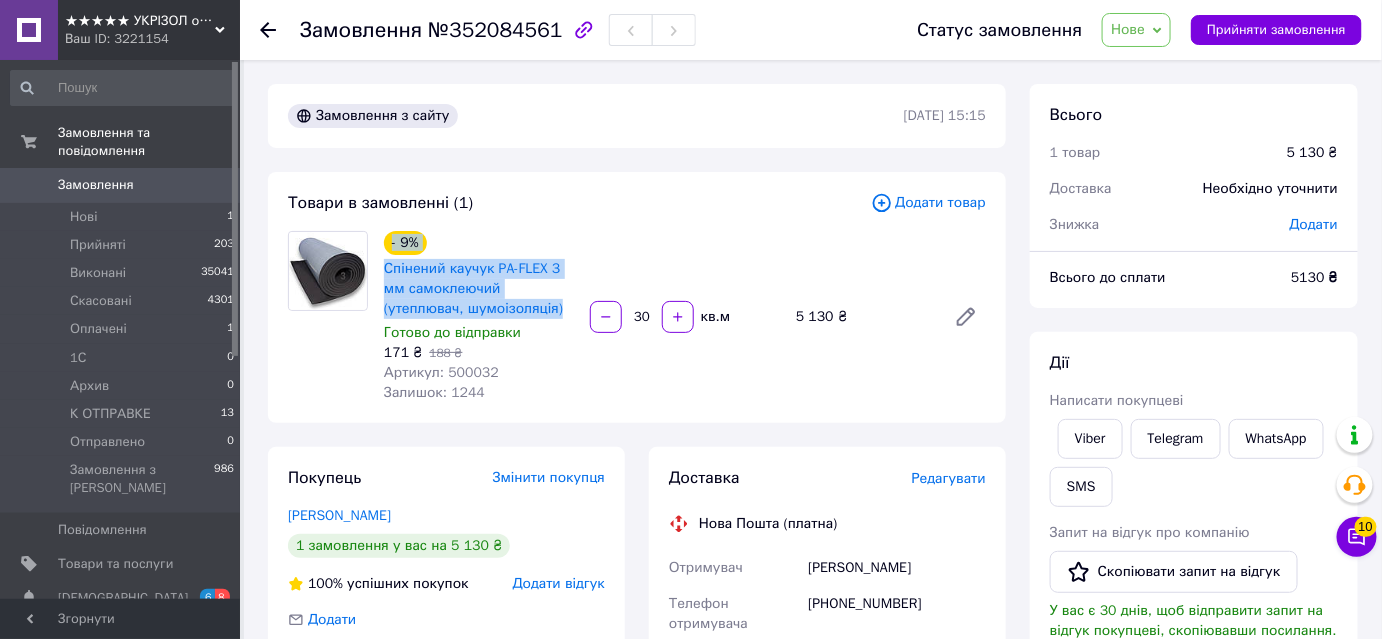 click on "Замовлення" at bounding box center [121, 185] 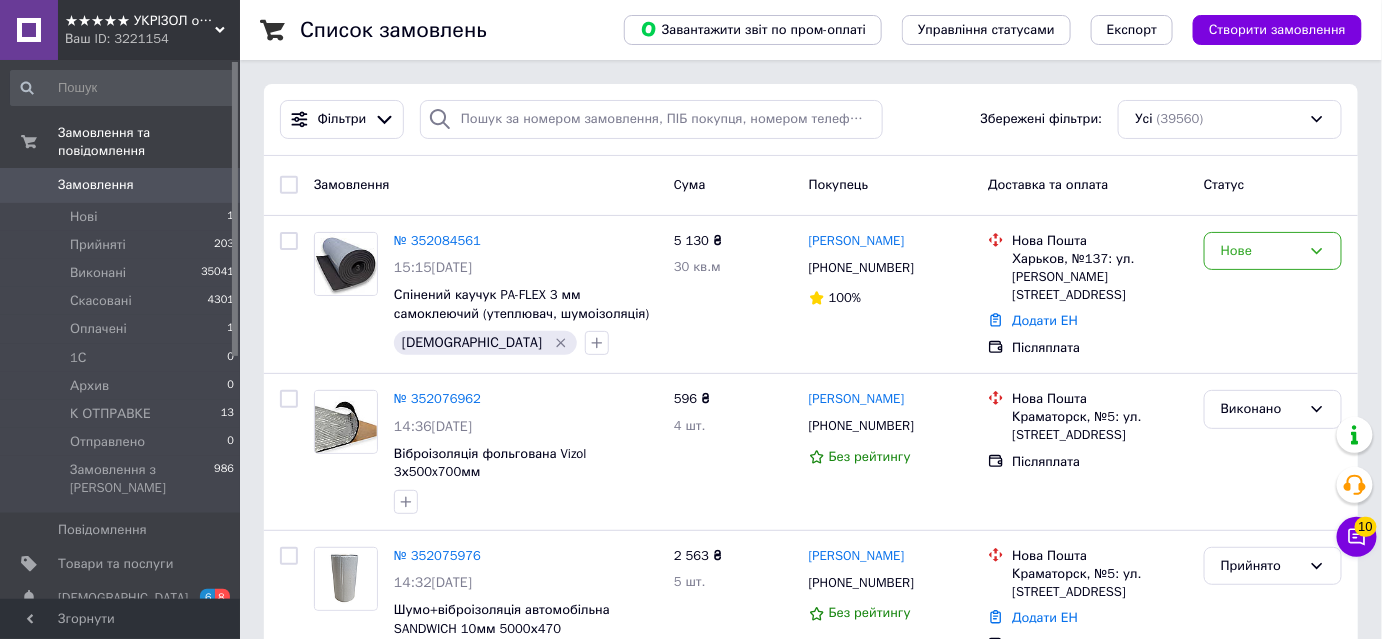 click on "Замовлення" at bounding box center (121, 185) 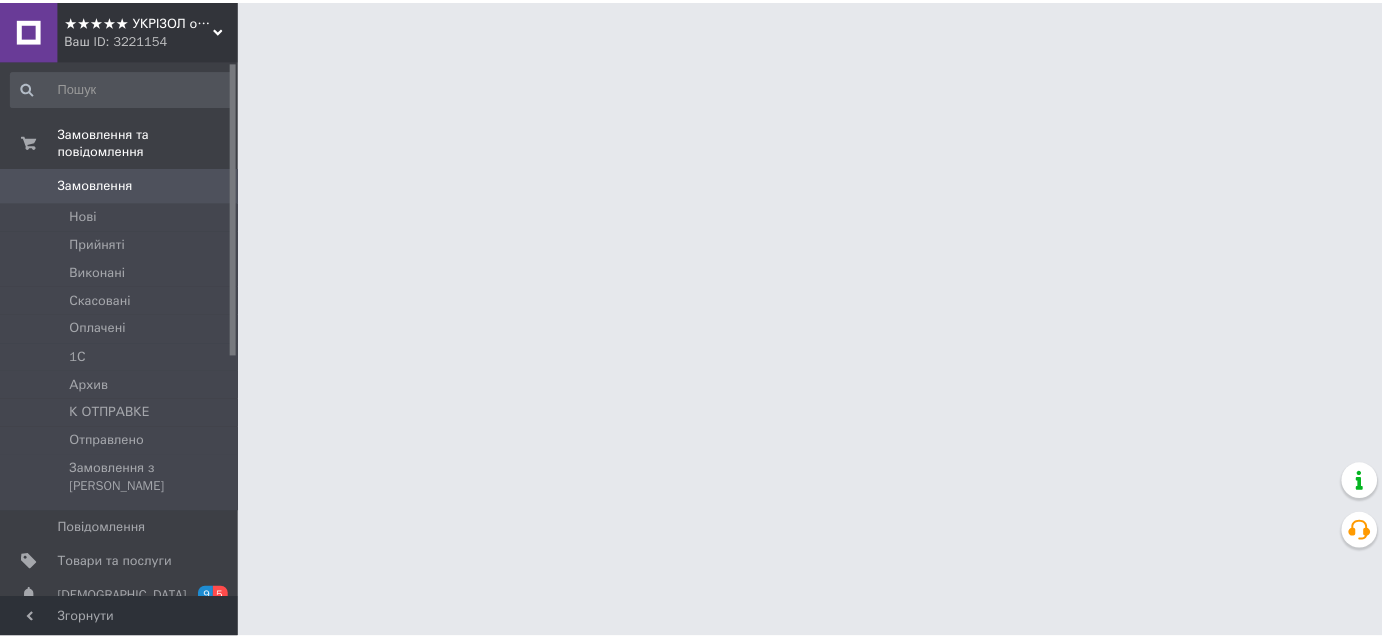 scroll, scrollTop: 0, scrollLeft: 0, axis: both 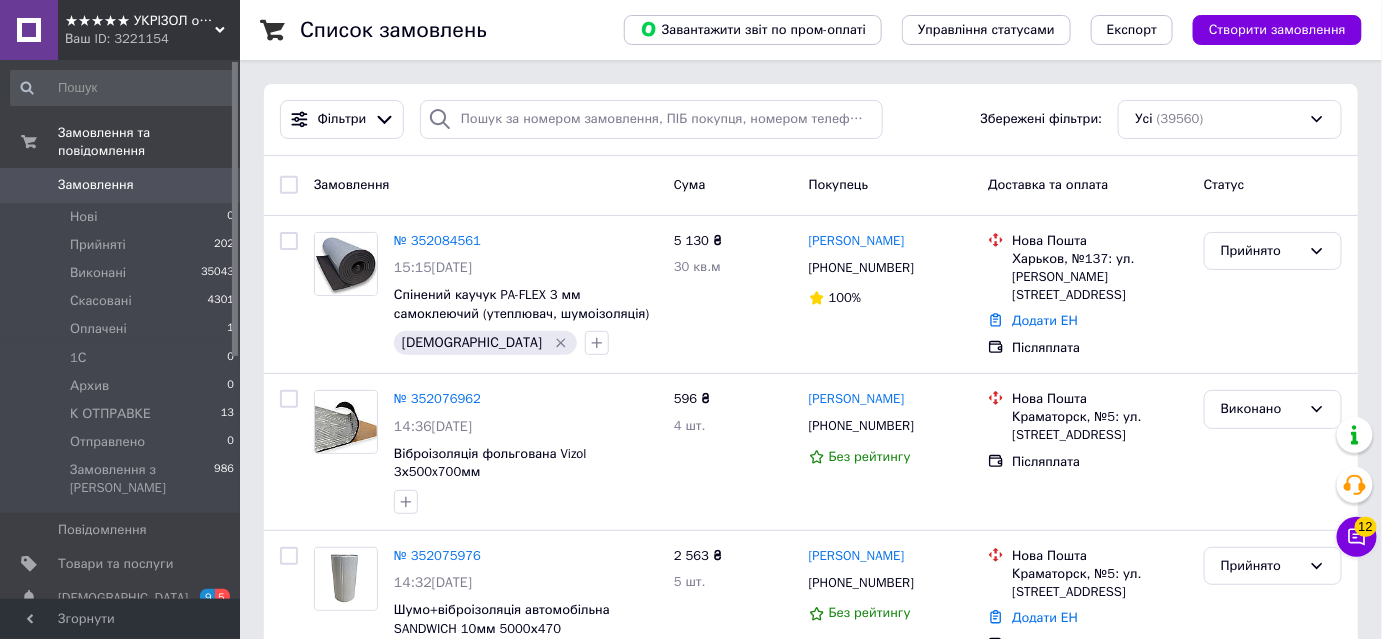 click on "Замовлення" at bounding box center [121, 185] 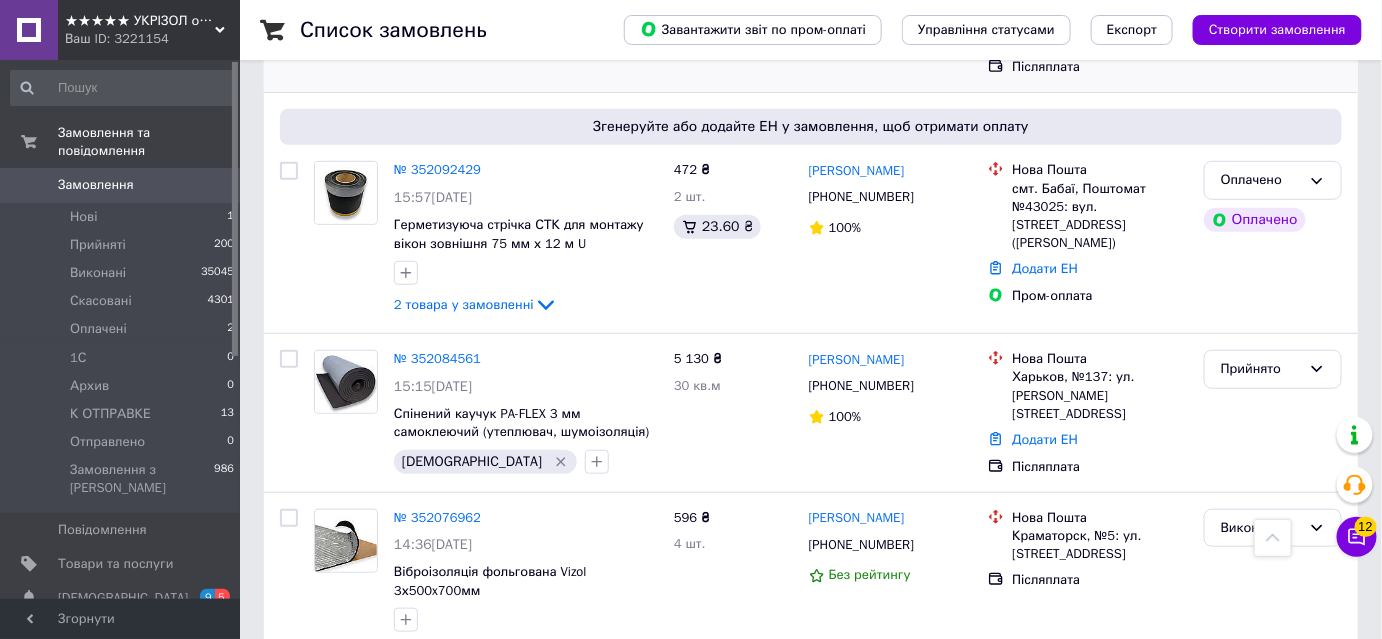 scroll, scrollTop: 272, scrollLeft: 0, axis: vertical 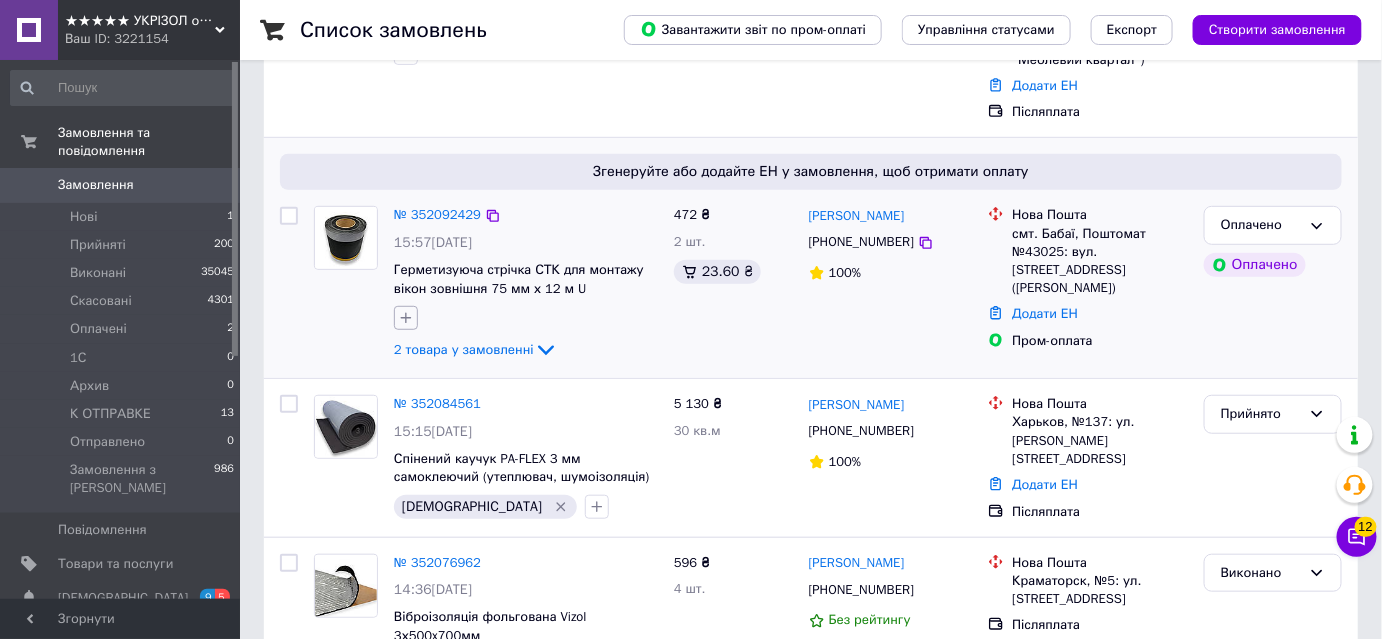 click 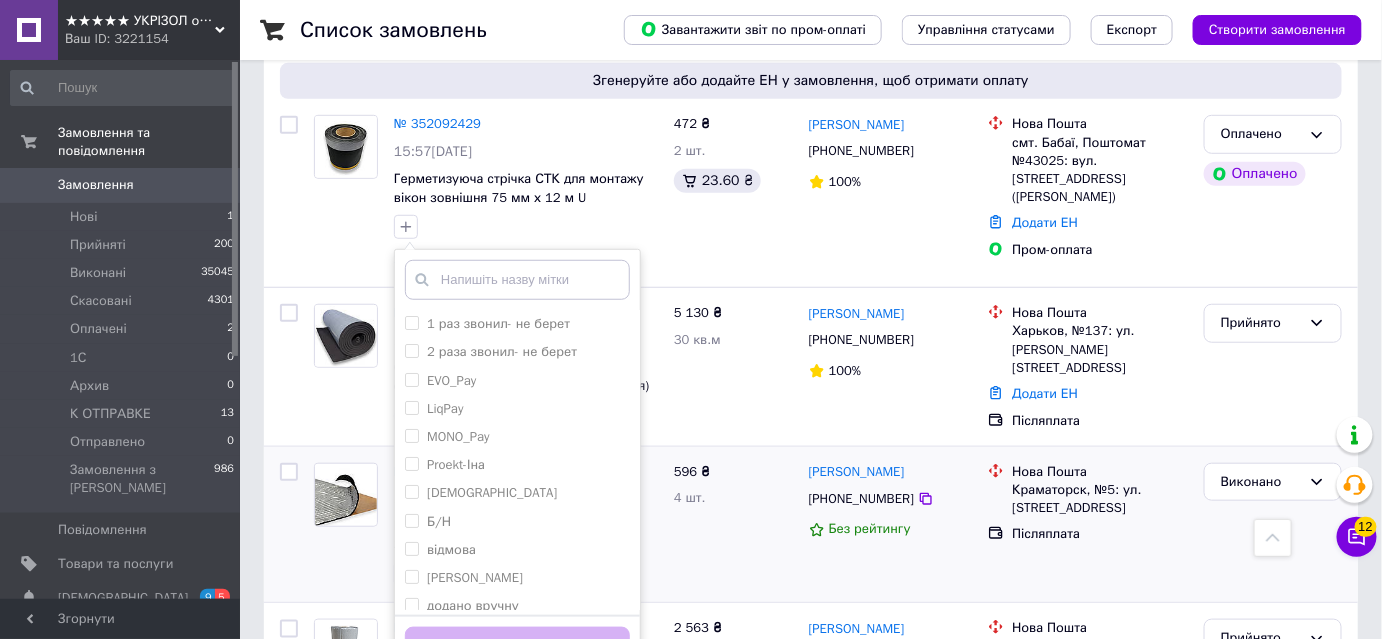 drag, startPoint x: 474, startPoint y: 471, endPoint x: 710, endPoint y: 461, distance: 236.21178 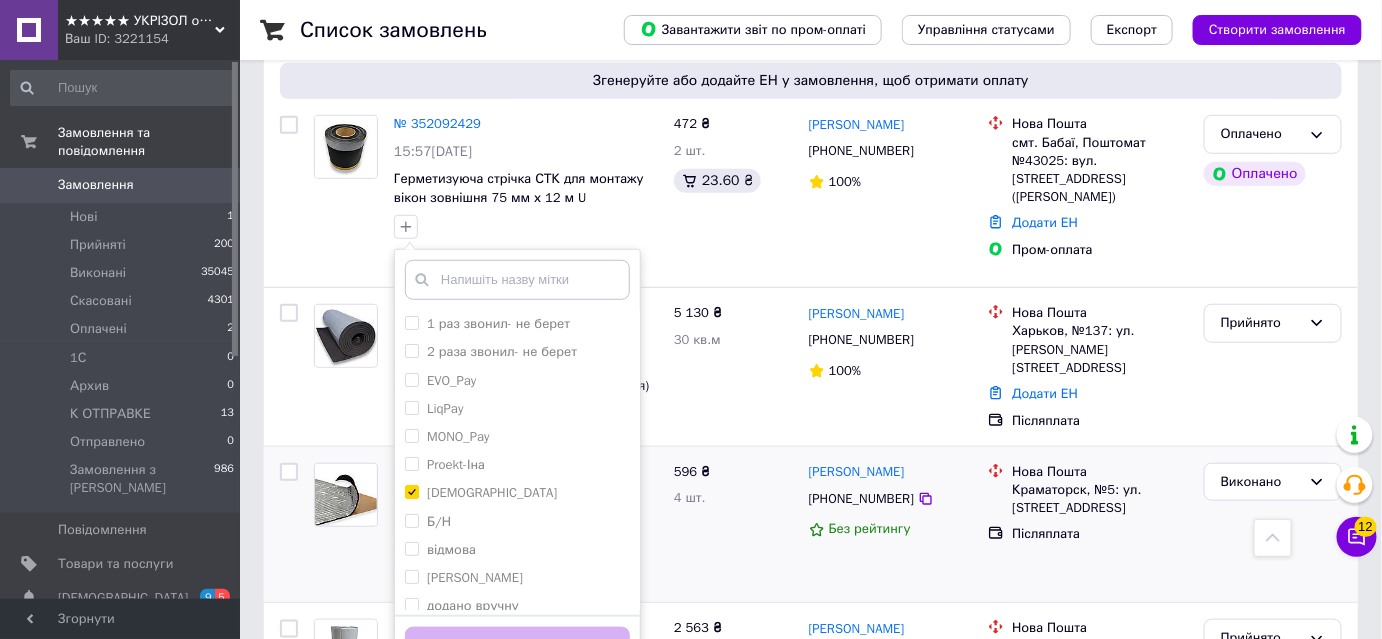 checkbox on "true" 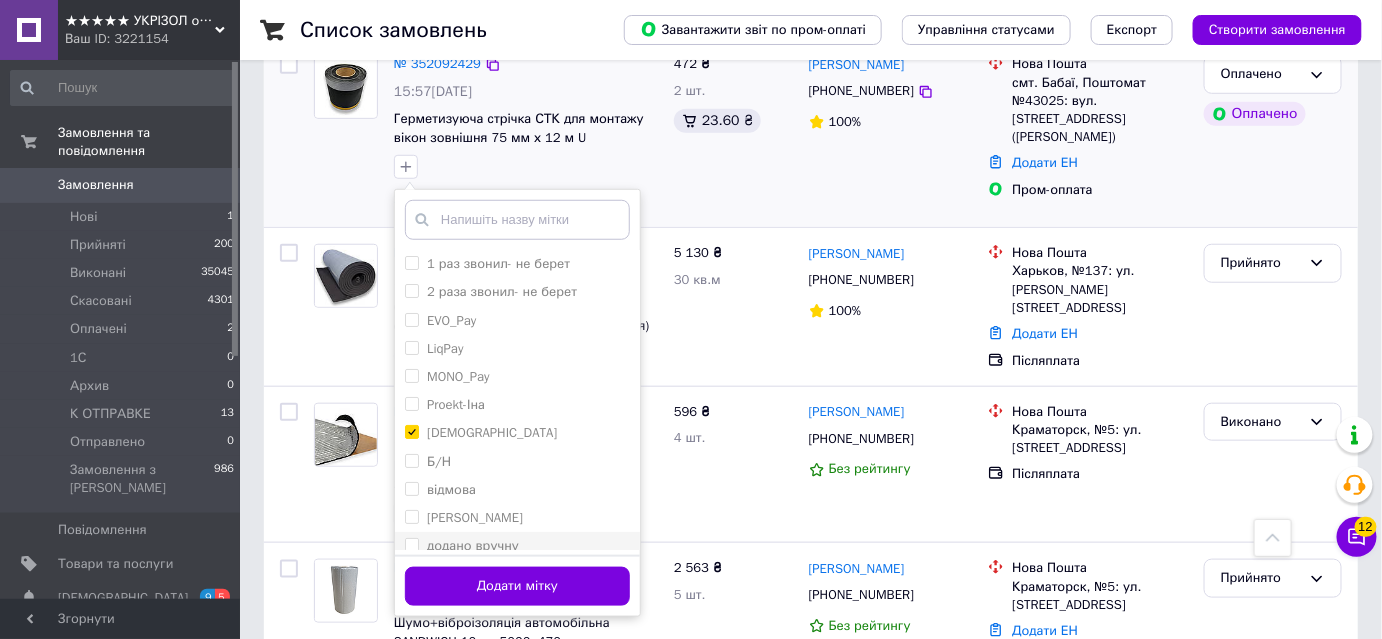 scroll, scrollTop: 454, scrollLeft: 0, axis: vertical 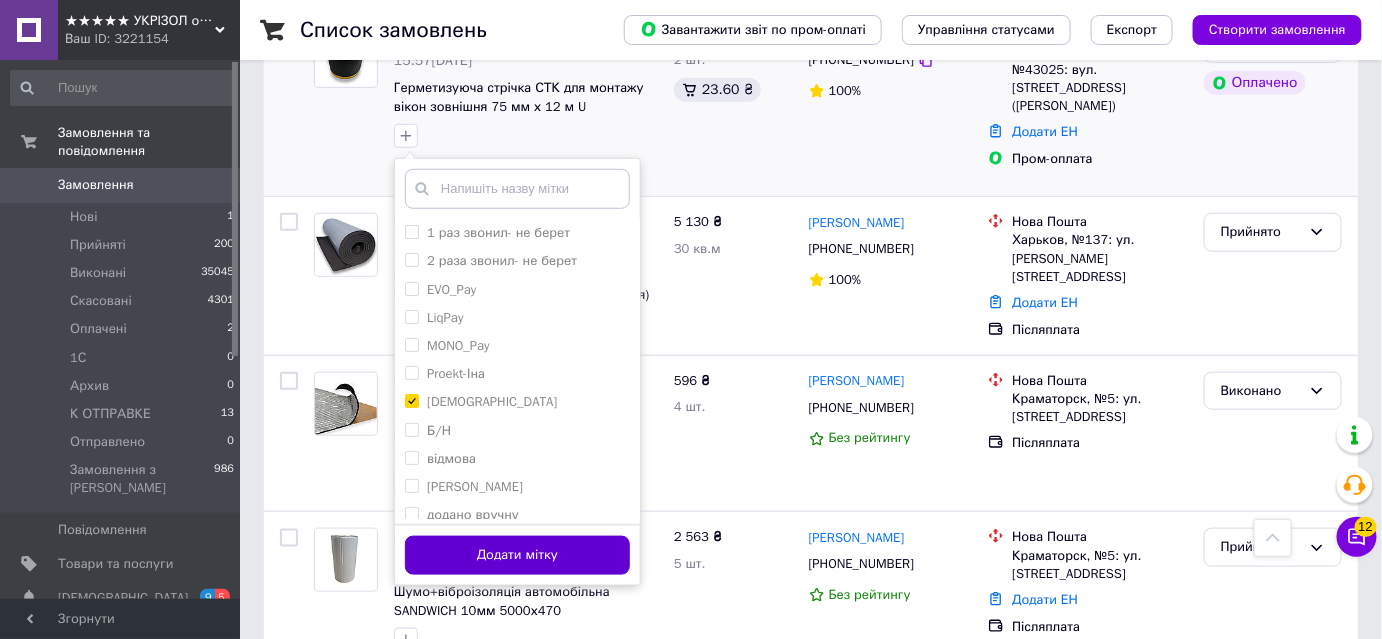 click on "Додати мітку" at bounding box center (517, 555) 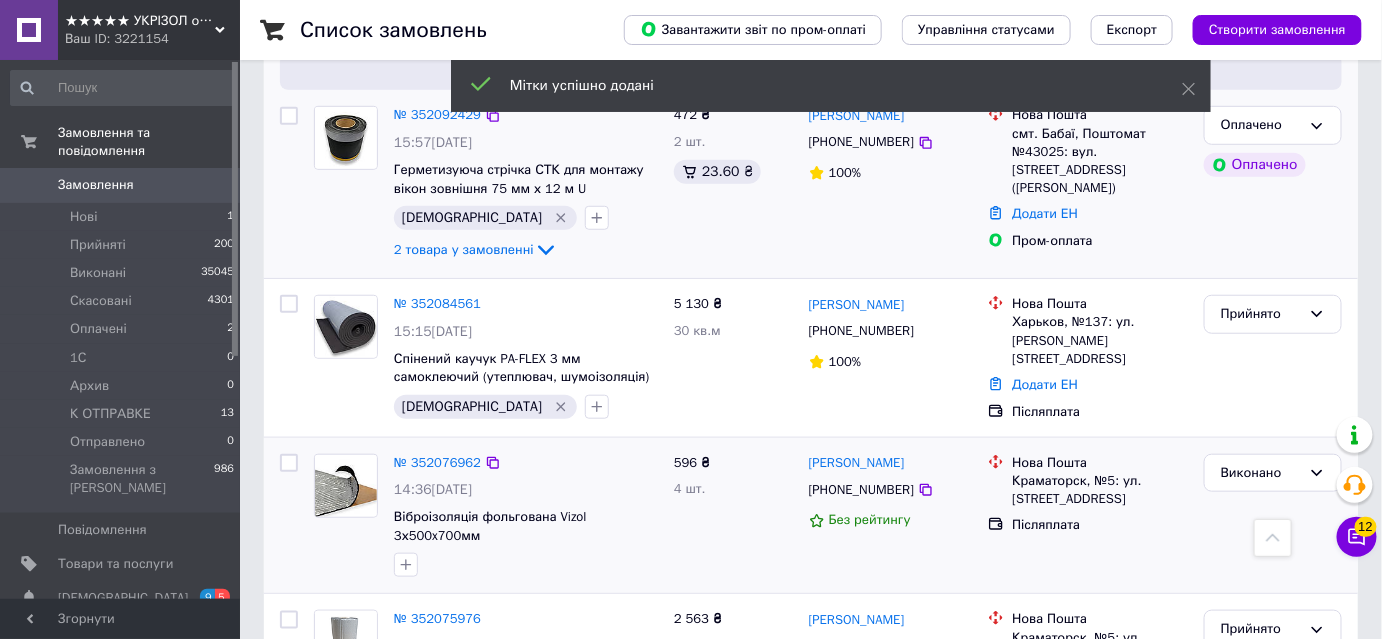 scroll, scrollTop: 272, scrollLeft: 0, axis: vertical 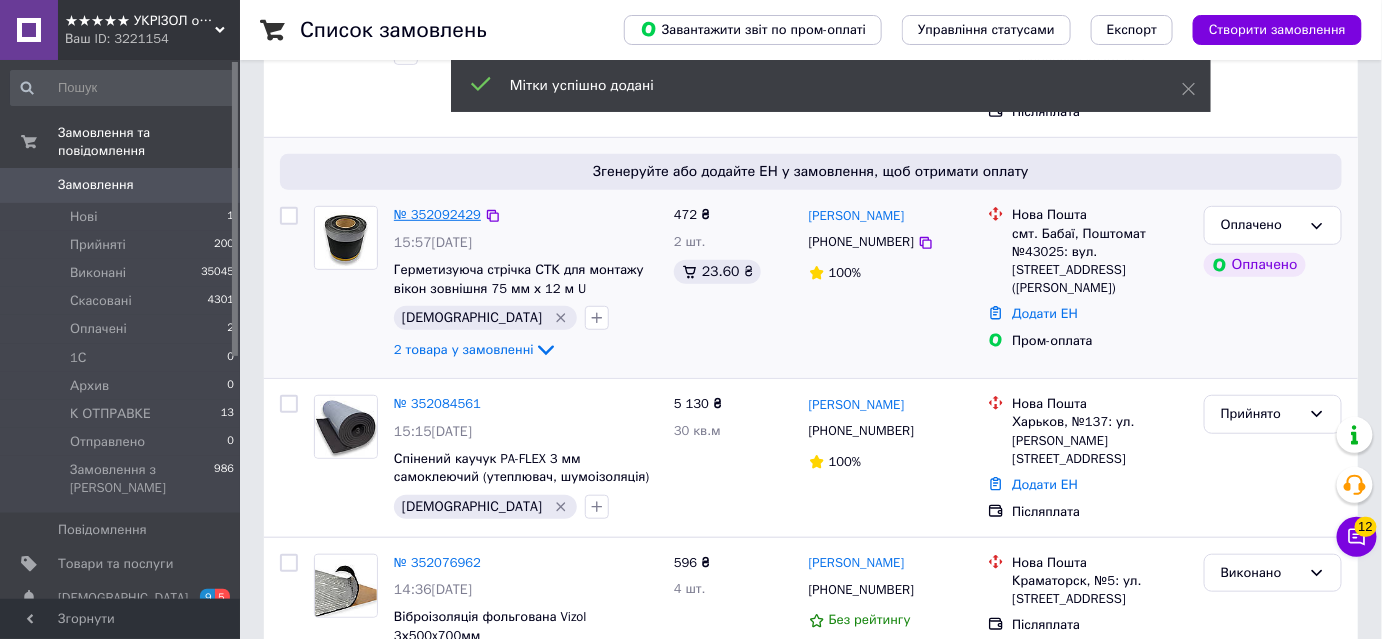click on "№ 352092429" at bounding box center (437, 214) 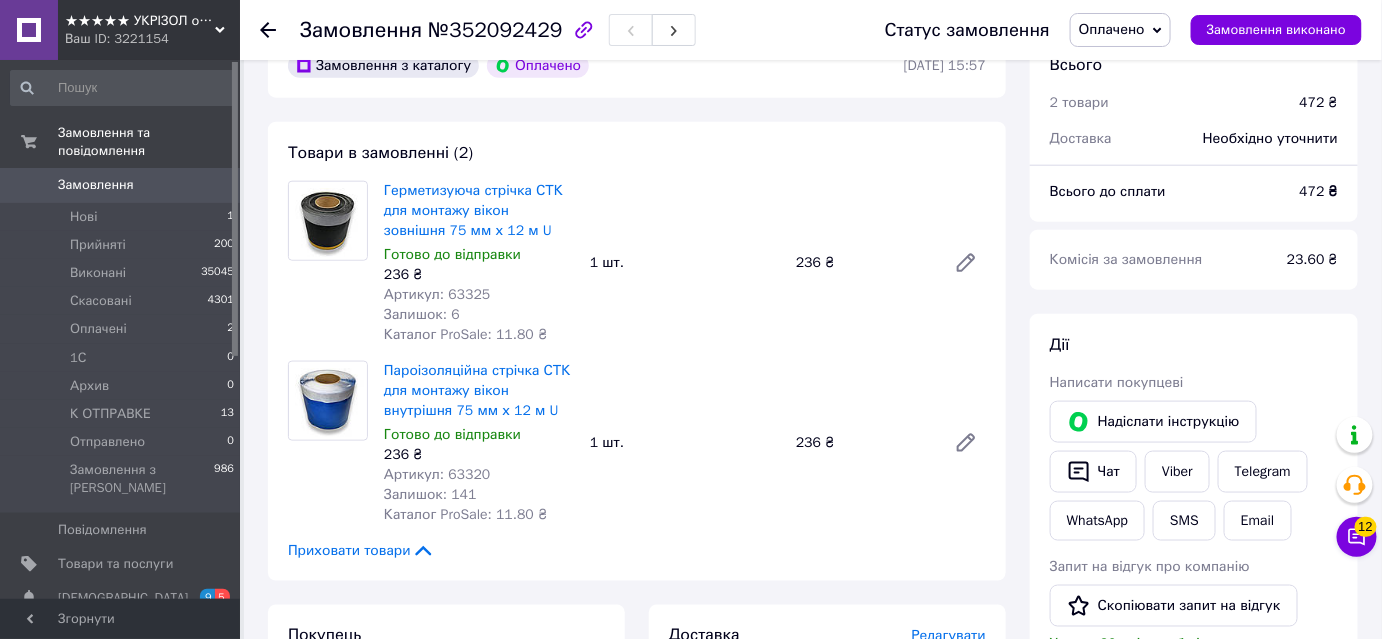scroll, scrollTop: 636, scrollLeft: 0, axis: vertical 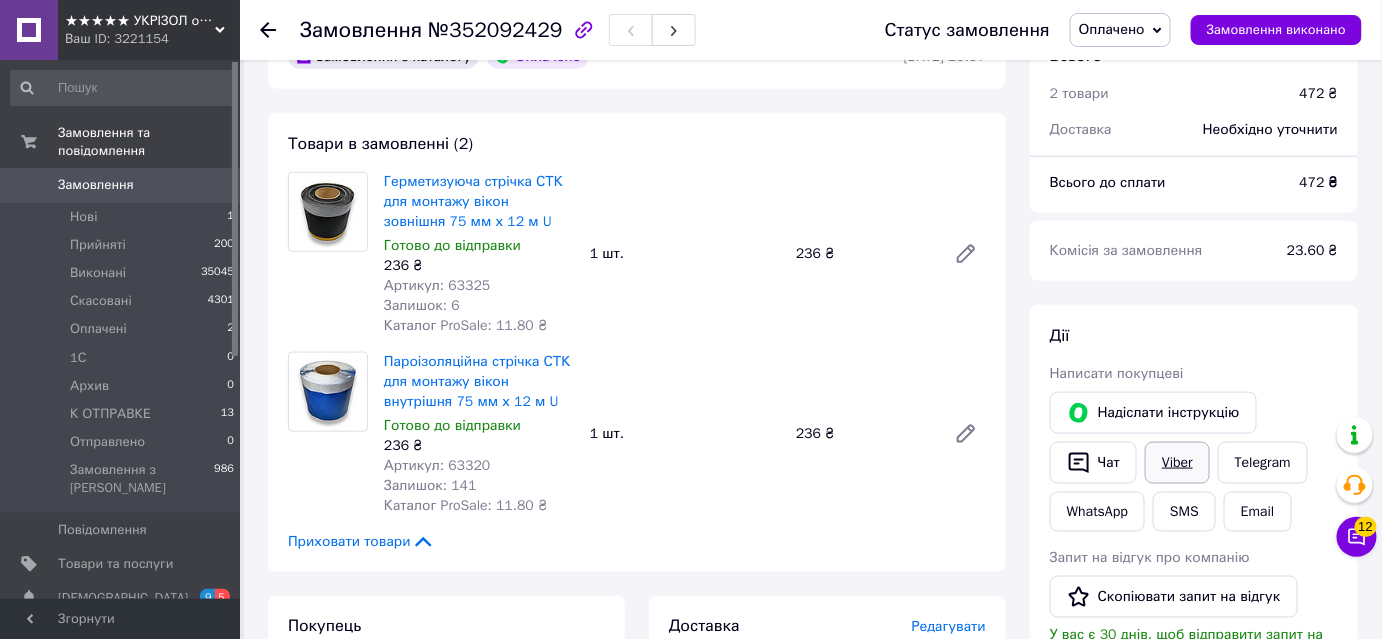 click on "Viber" at bounding box center [1177, 463] 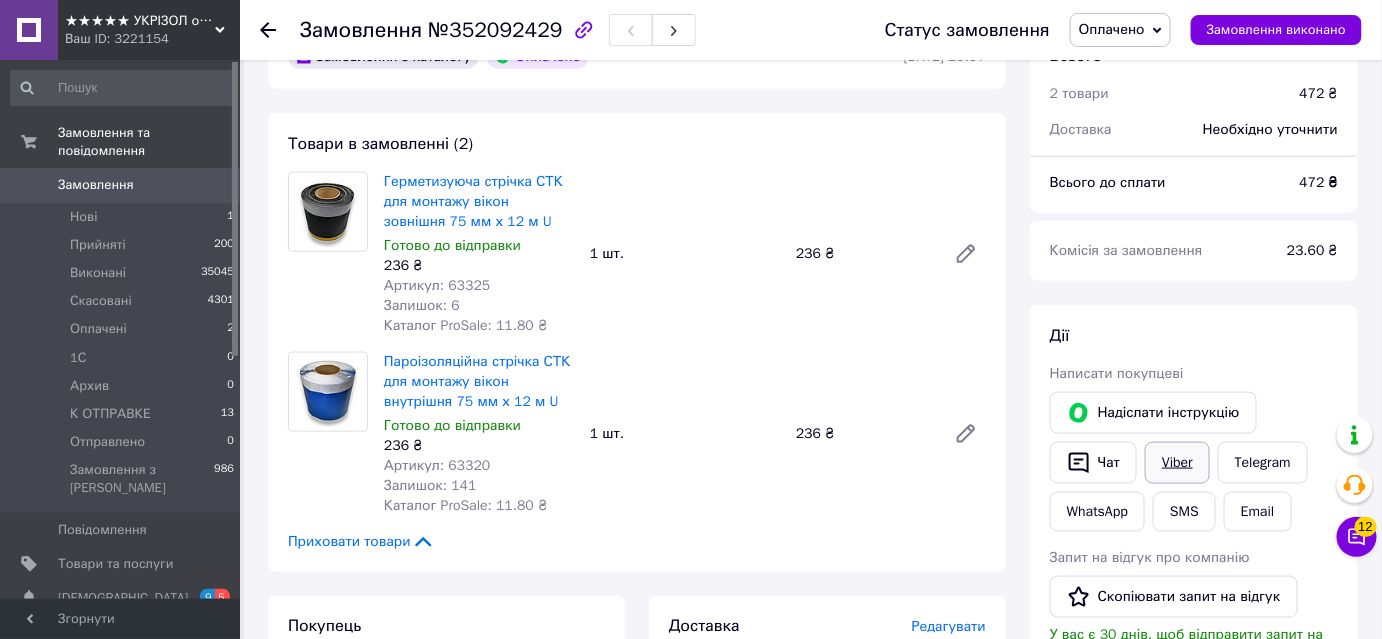 click on "Viber" at bounding box center (1177, 463) 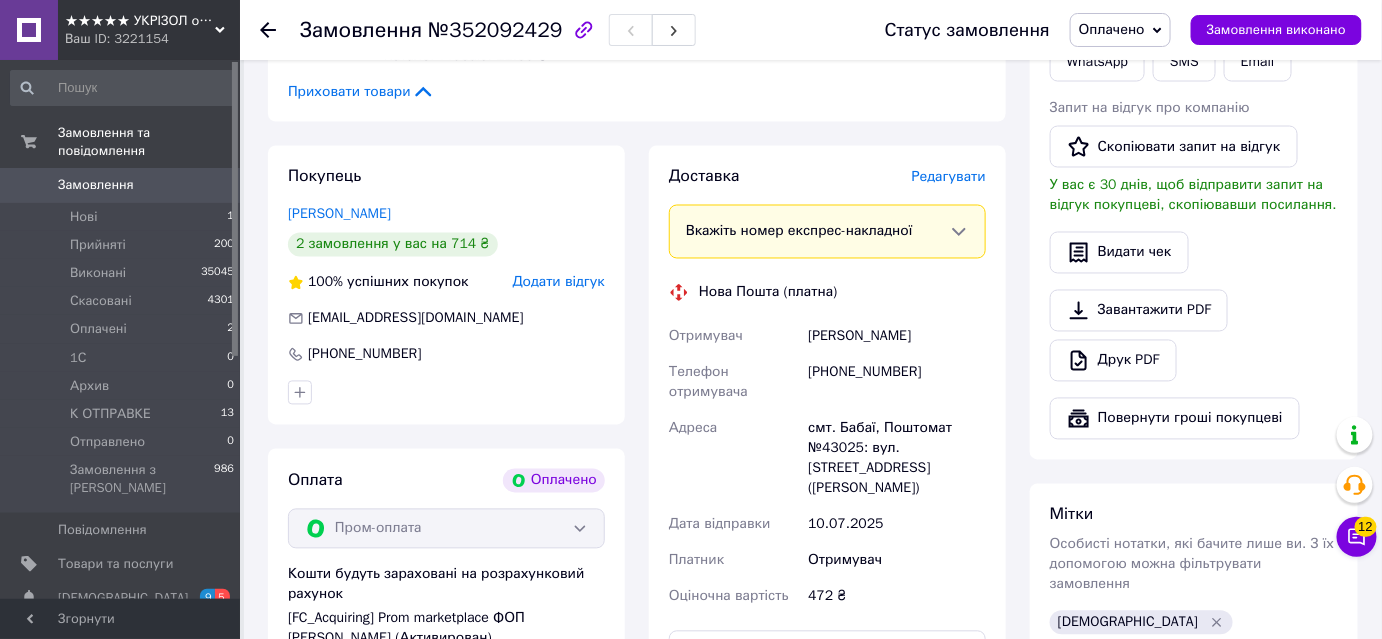 scroll, scrollTop: 1090, scrollLeft: 0, axis: vertical 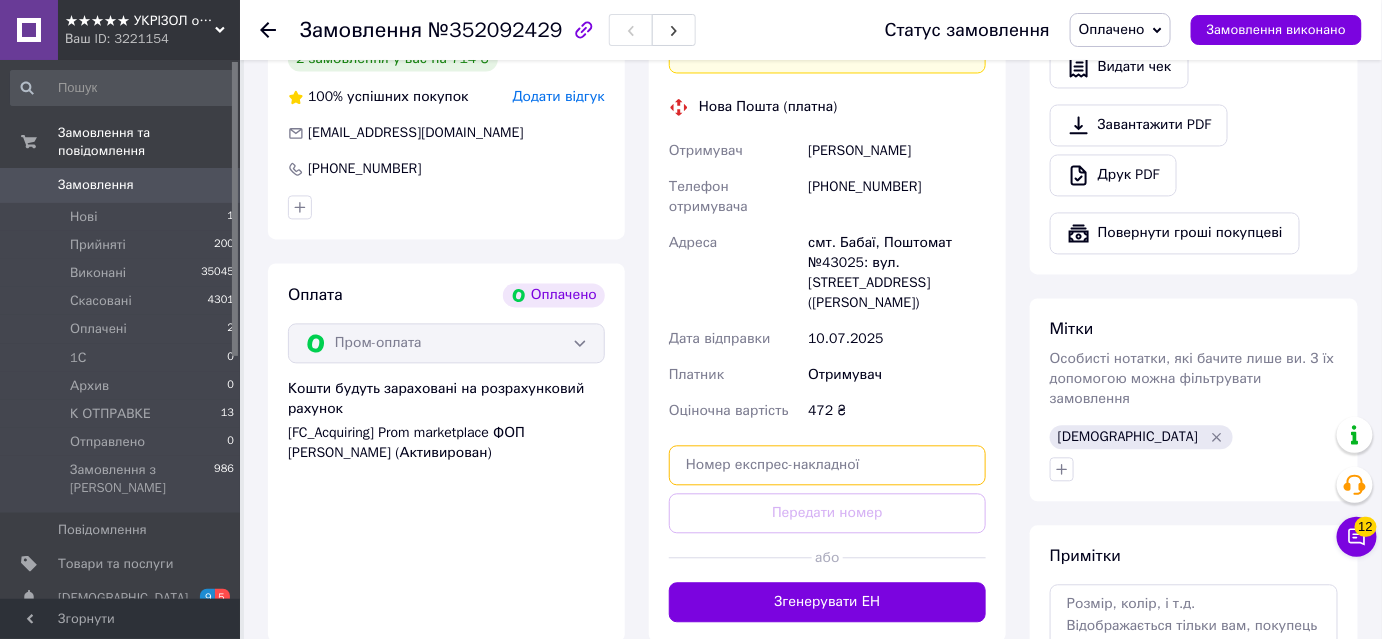 click at bounding box center (827, 465) 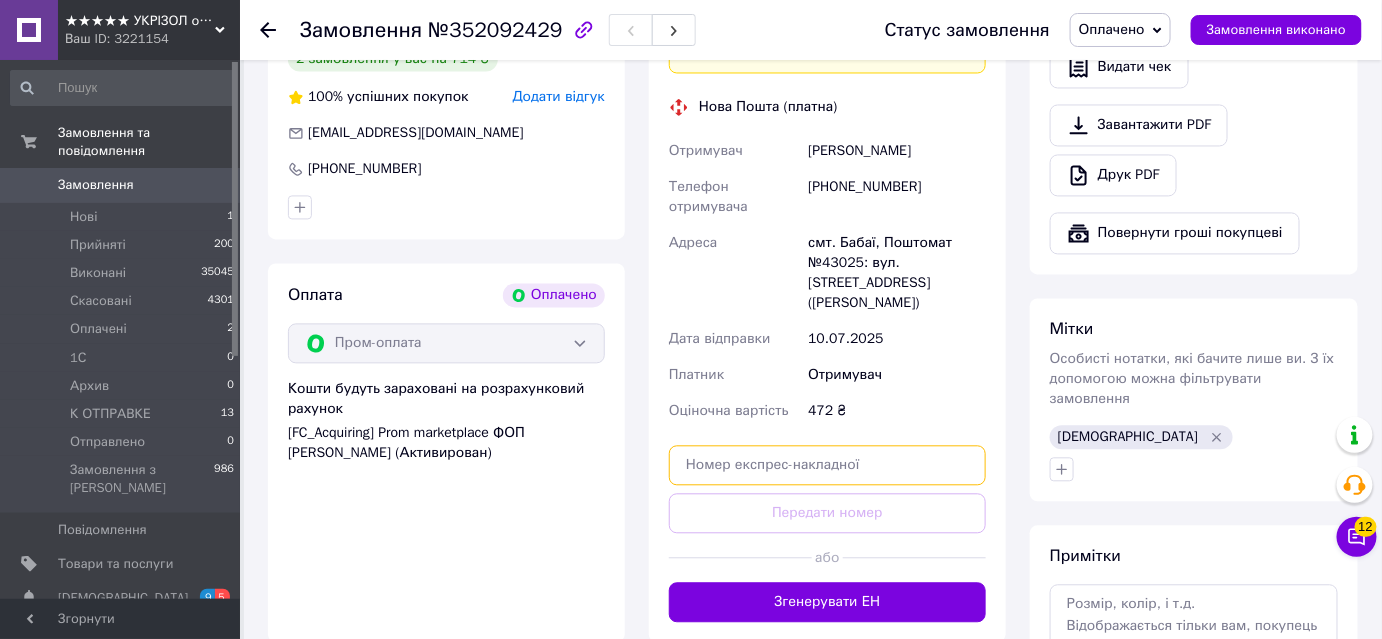 paste on "20400466269837" 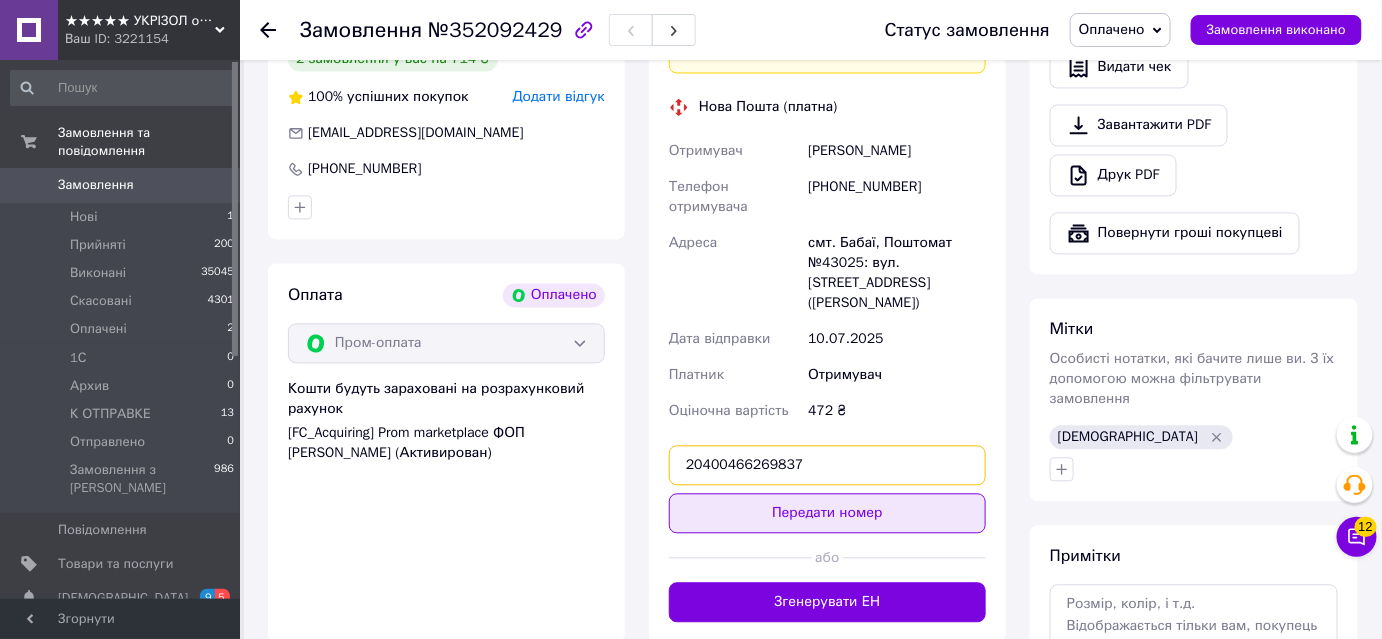 type on "20400466269837" 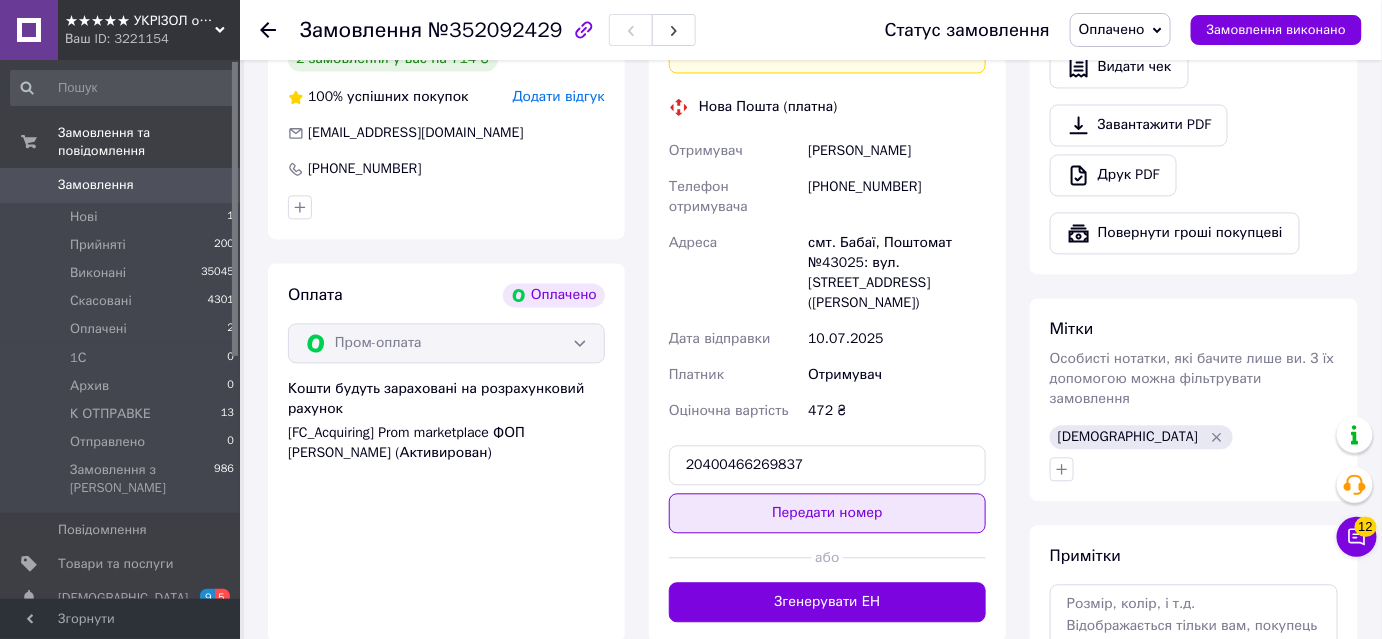 click on "Передати номер" at bounding box center (827, 513) 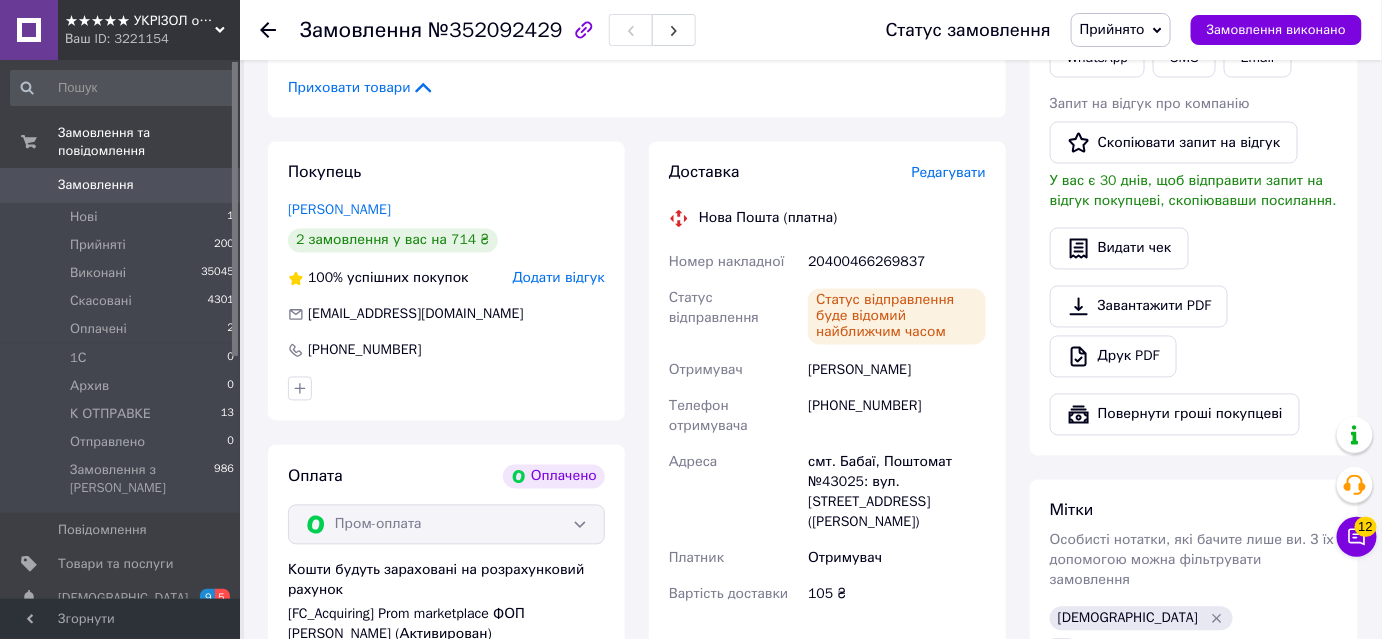 scroll, scrollTop: 1000, scrollLeft: 0, axis: vertical 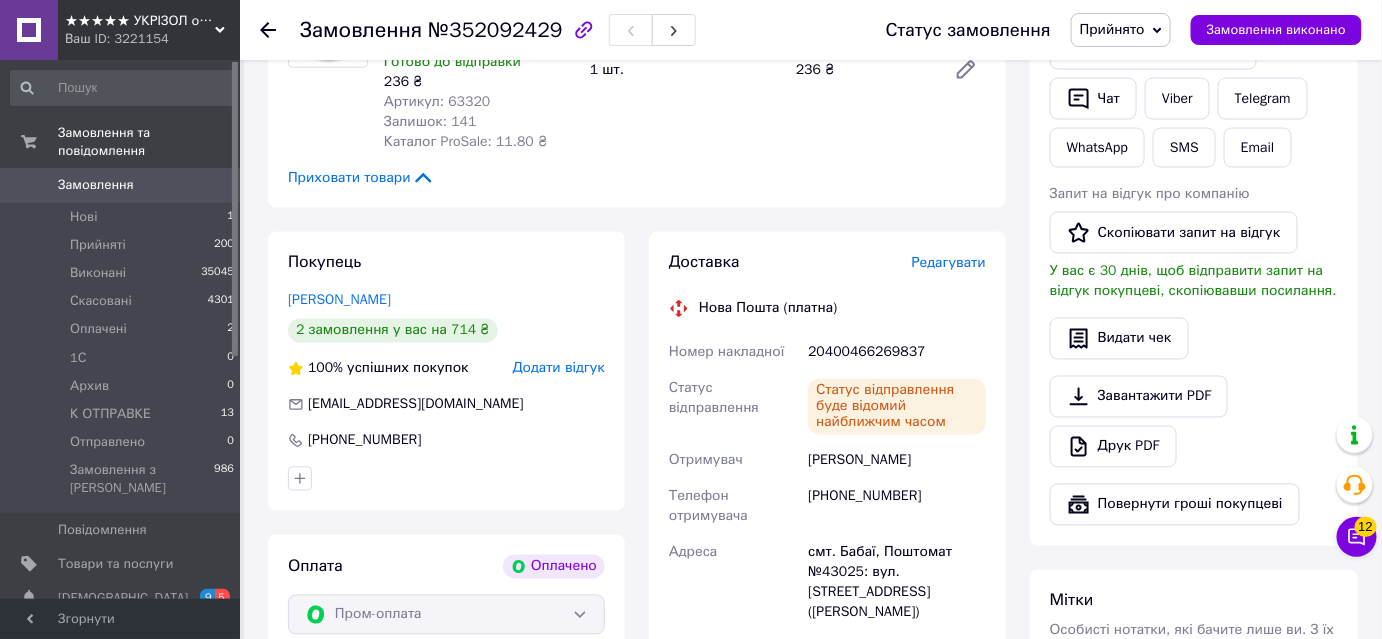 click on "Замовлення" at bounding box center [121, 185] 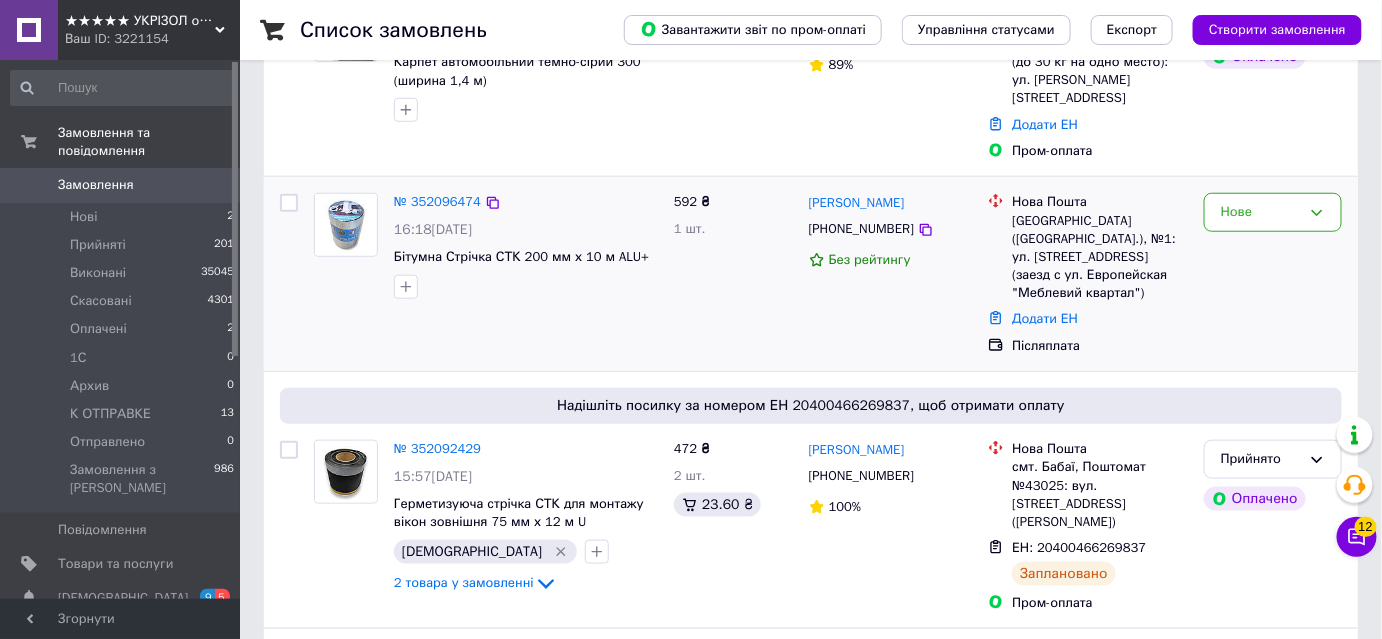 scroll, scrollTop: 545, scrollLeft: 0, axis: vertical 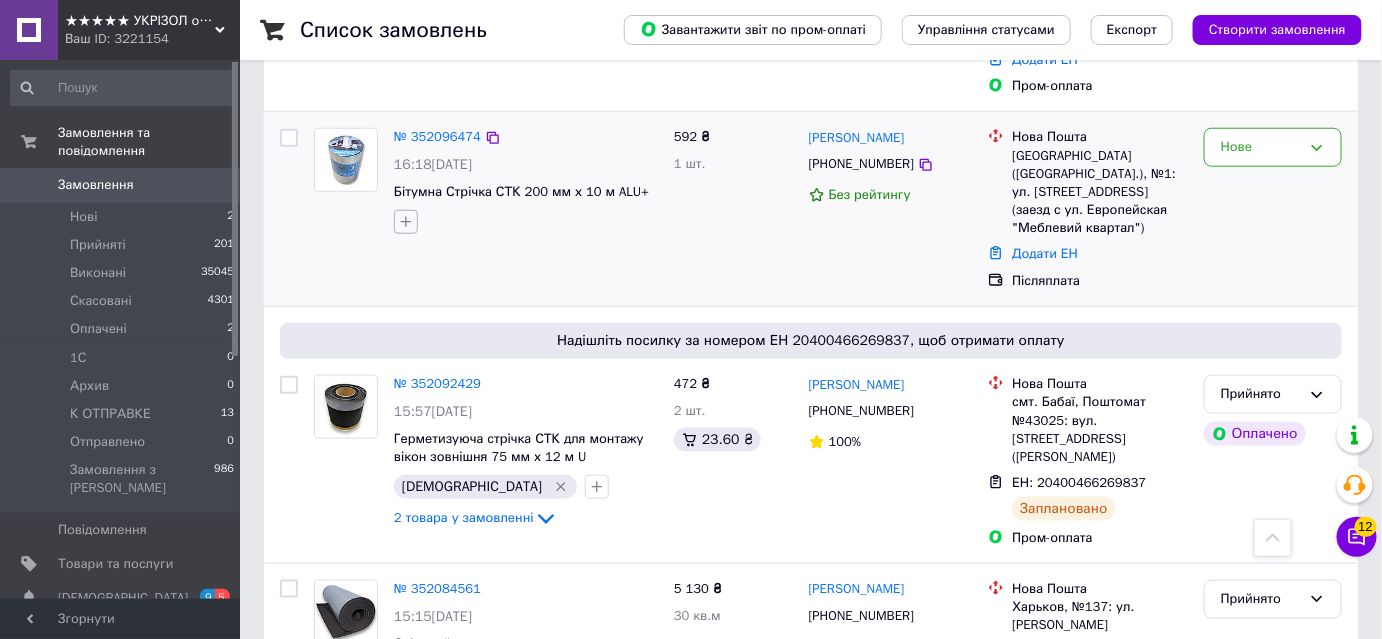 click 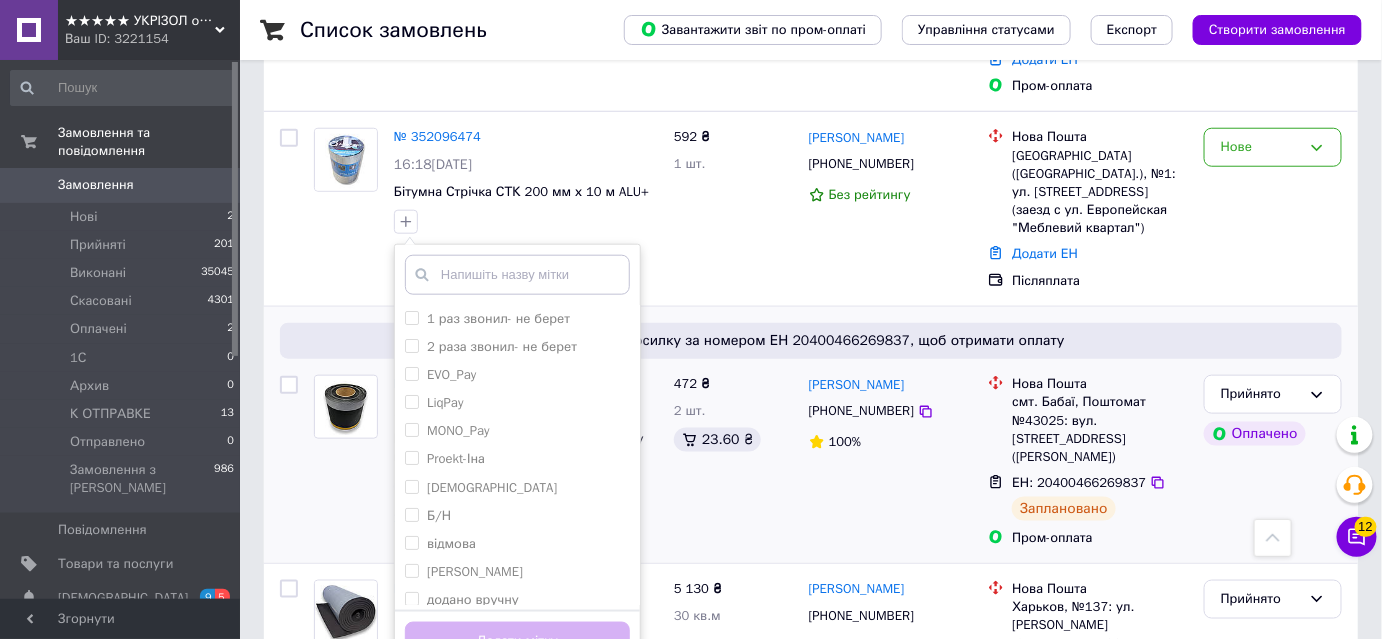 scroll, scrollTop: 636, scrollLeft: 0, axis: vertical 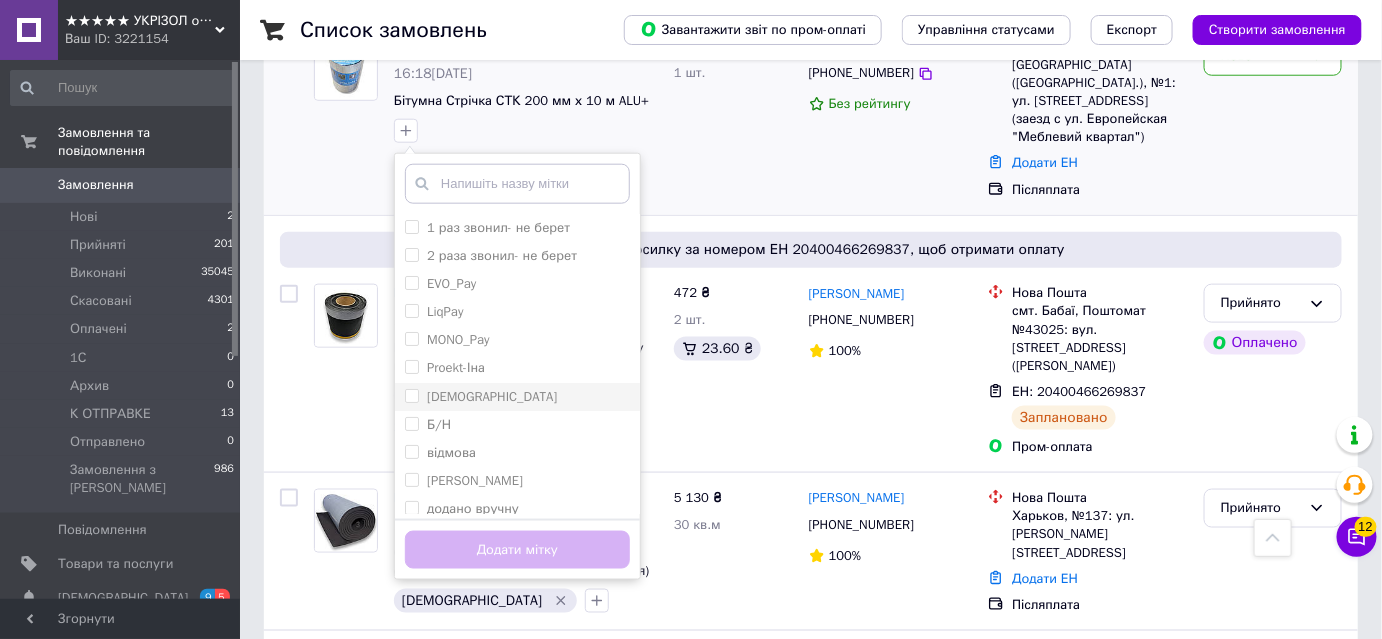 click on "[DEMOGRAPHIC_DATA]" at bounding box center (517, 397) 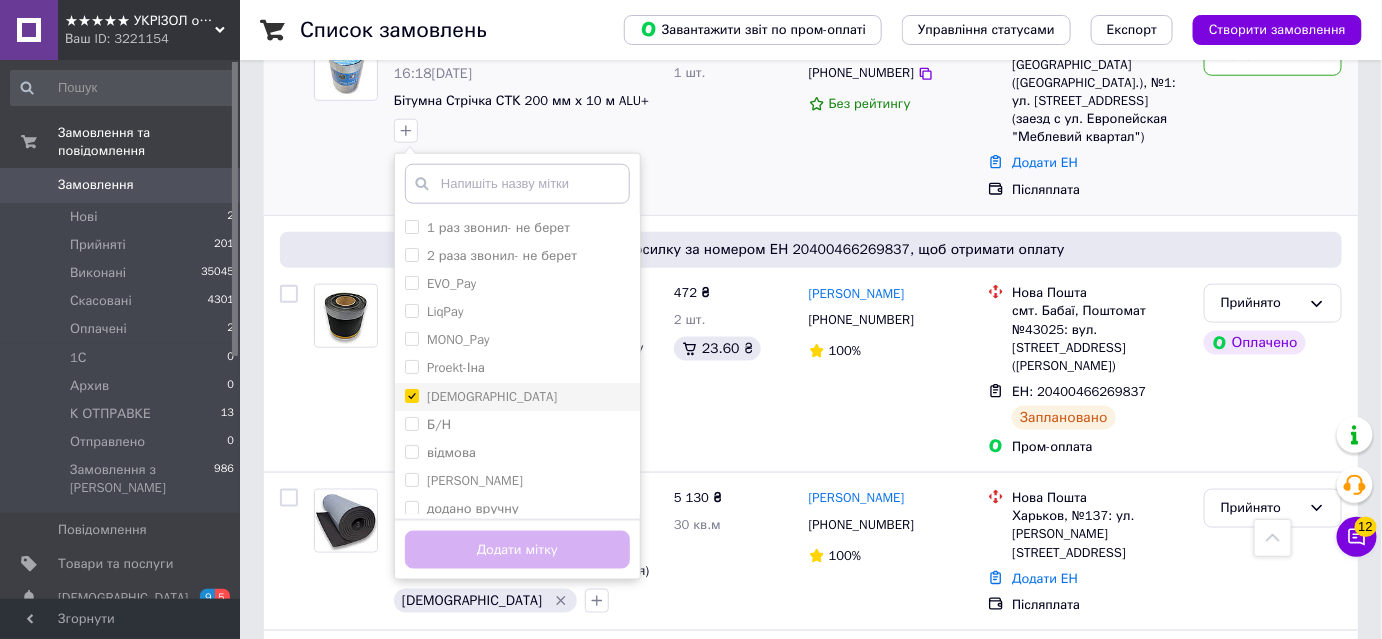 checkbox on "true" 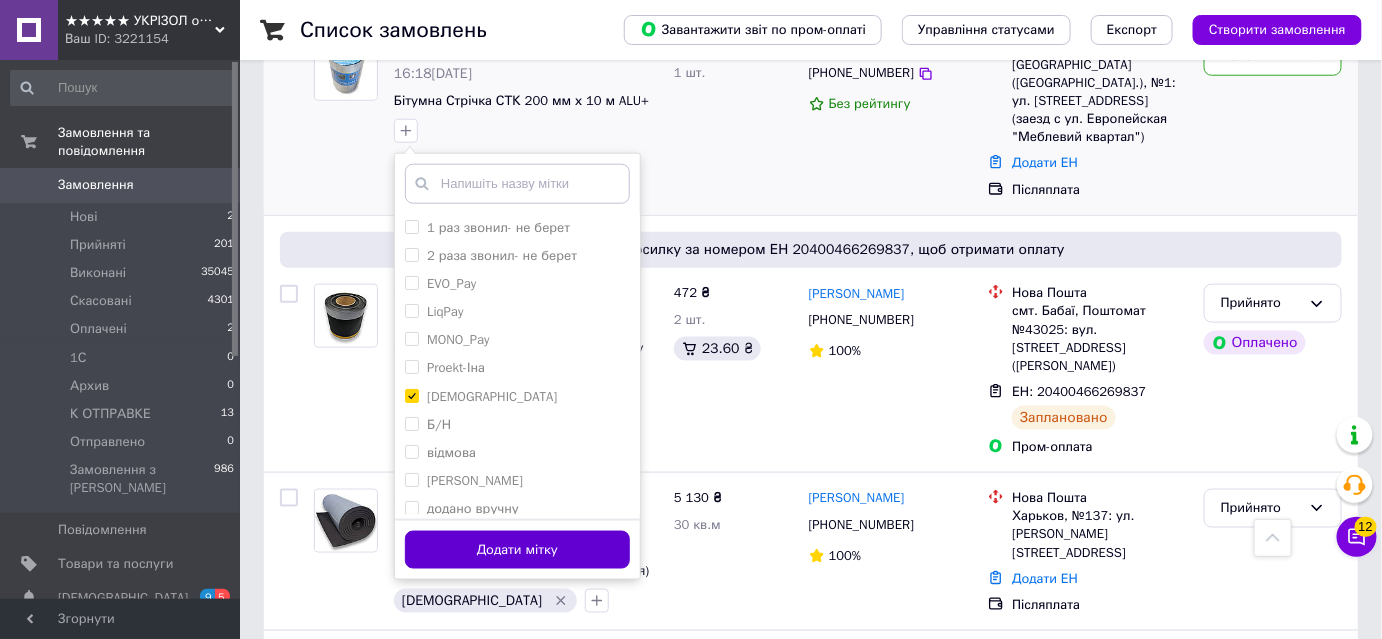 click on "Додати мітку" at bounding box center [517, 550] 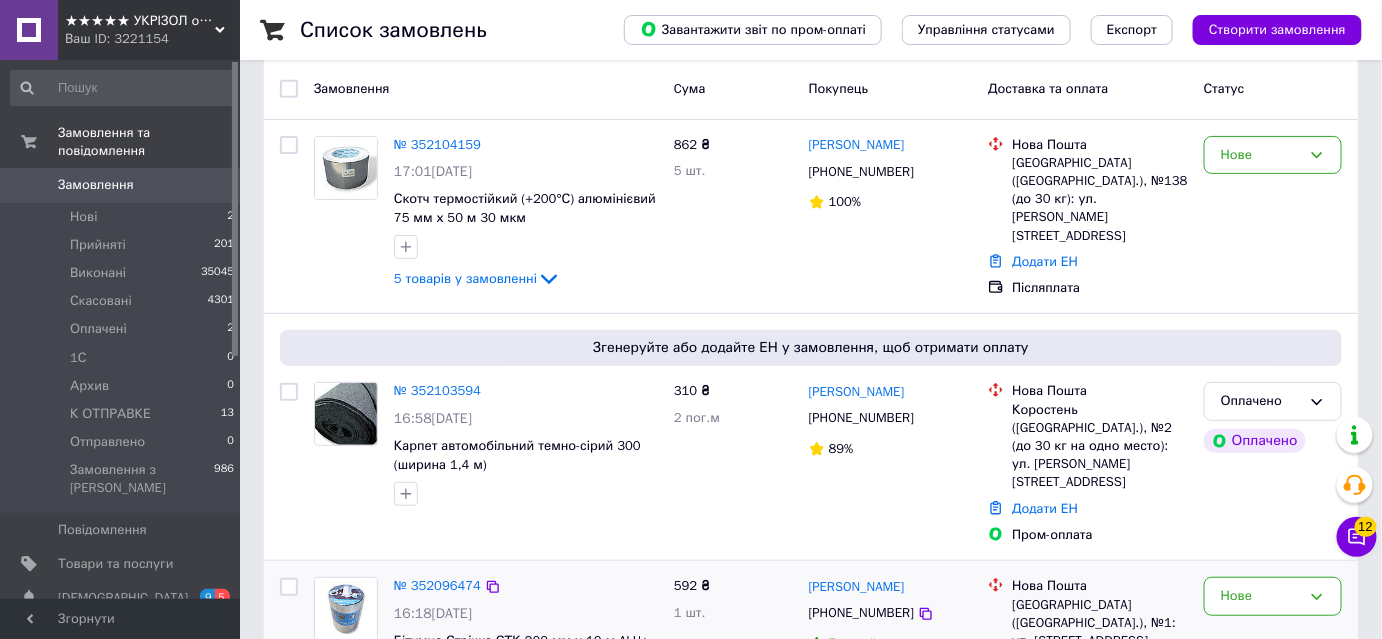 scroll, scrollTop: 272, scrollLeft: 0, axis: vertical 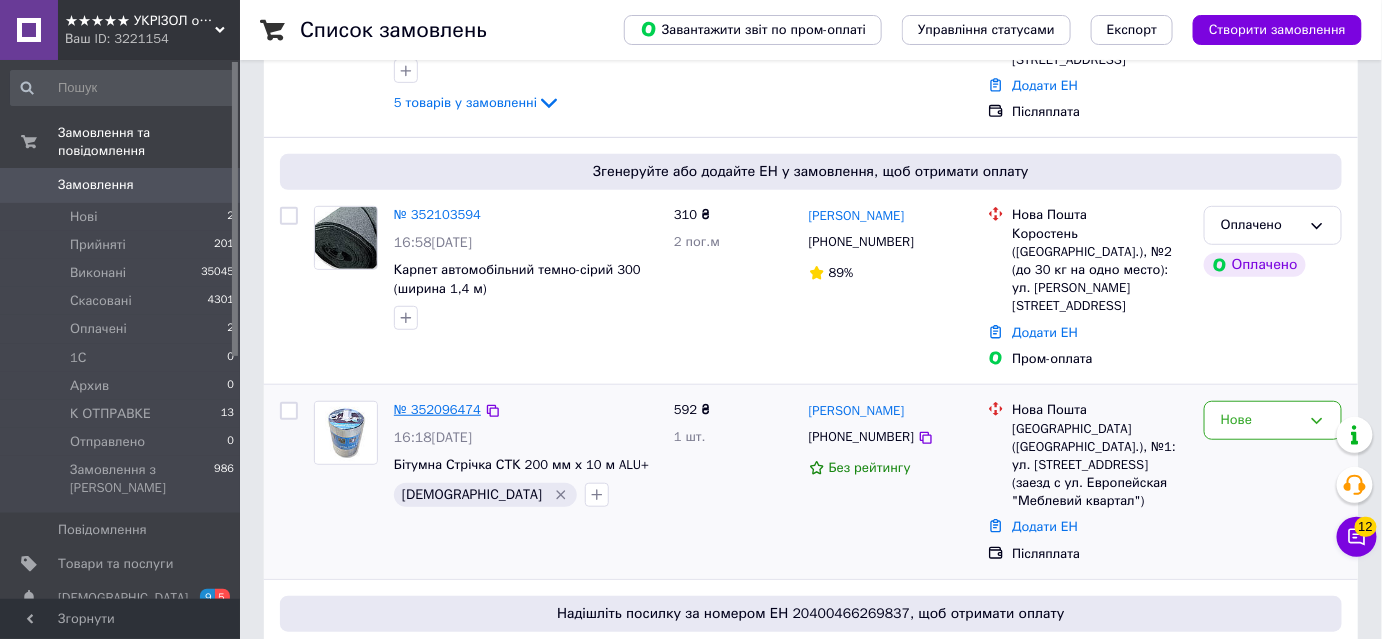click on "№ 352096474" at bounding box center (437, 409) 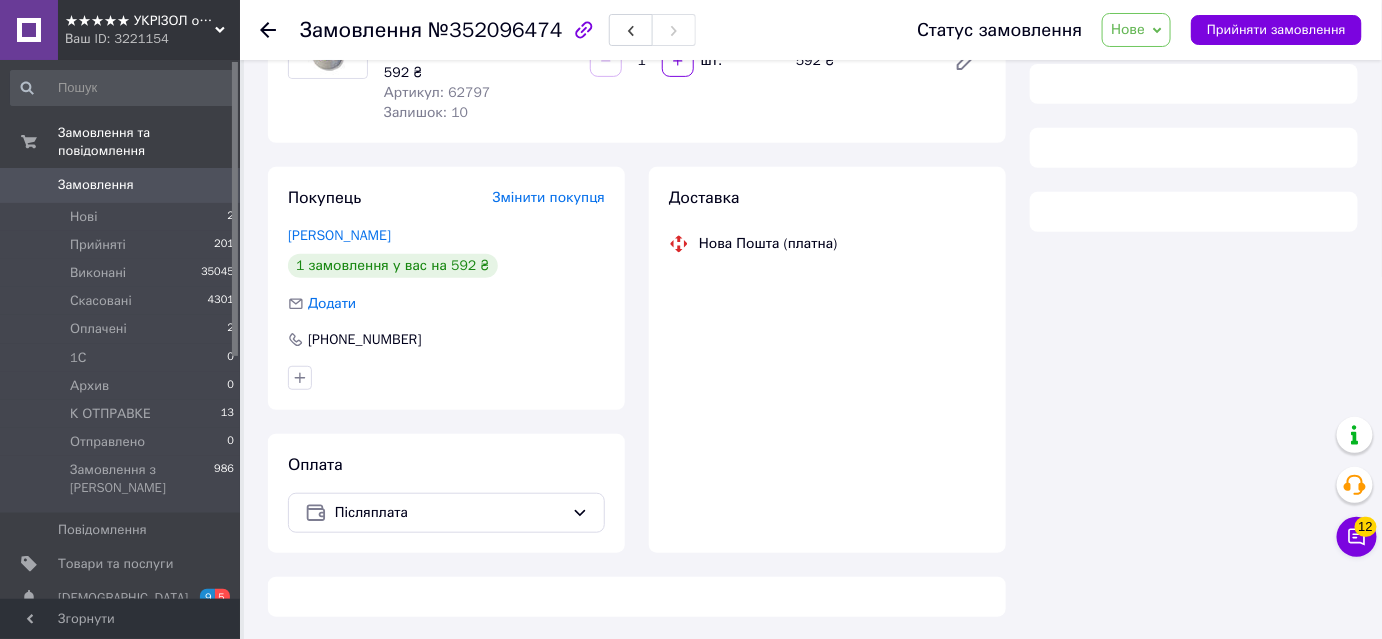 scroll, scrollTop: 272, scrollLeft: 0, axis: vertical 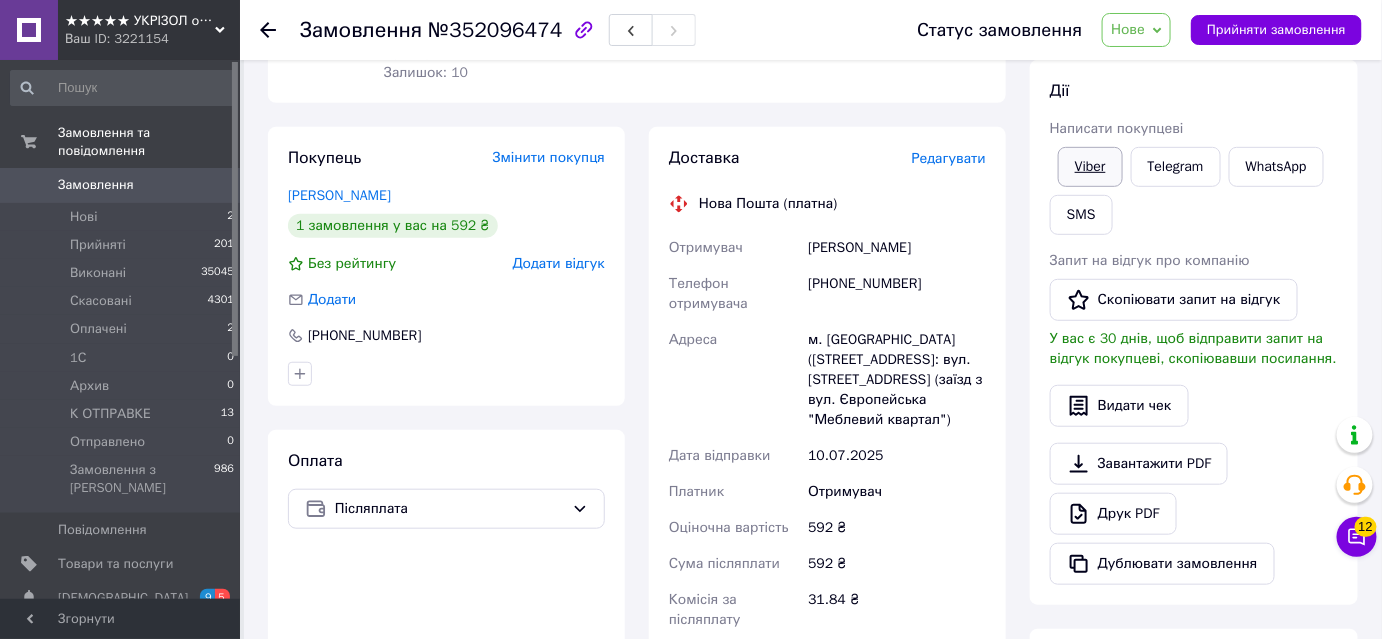 click on "Viber" at bounding box center (1090, 167) 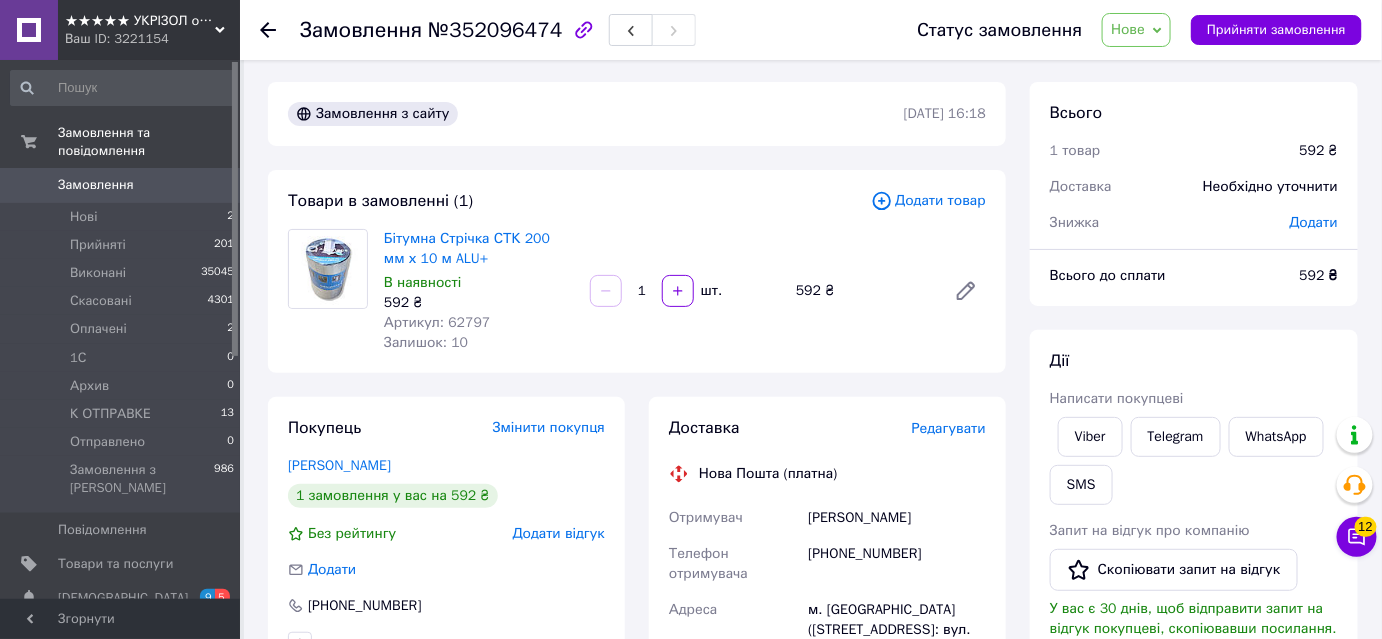 scroll, scrollTop: 0, scrollLeft: 0, axis: both 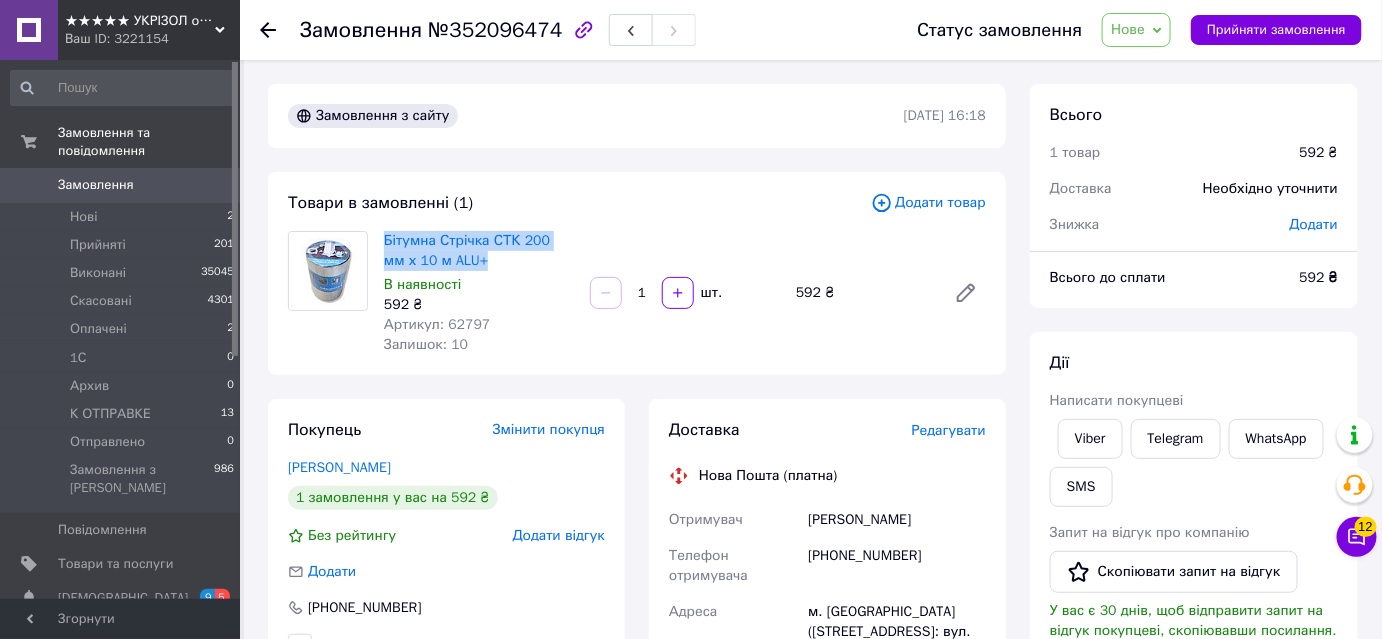 drag, startPoint x: 380, startPoint y: 222, endPoint x: 457, endPoint y: 257, distance: 84.58132 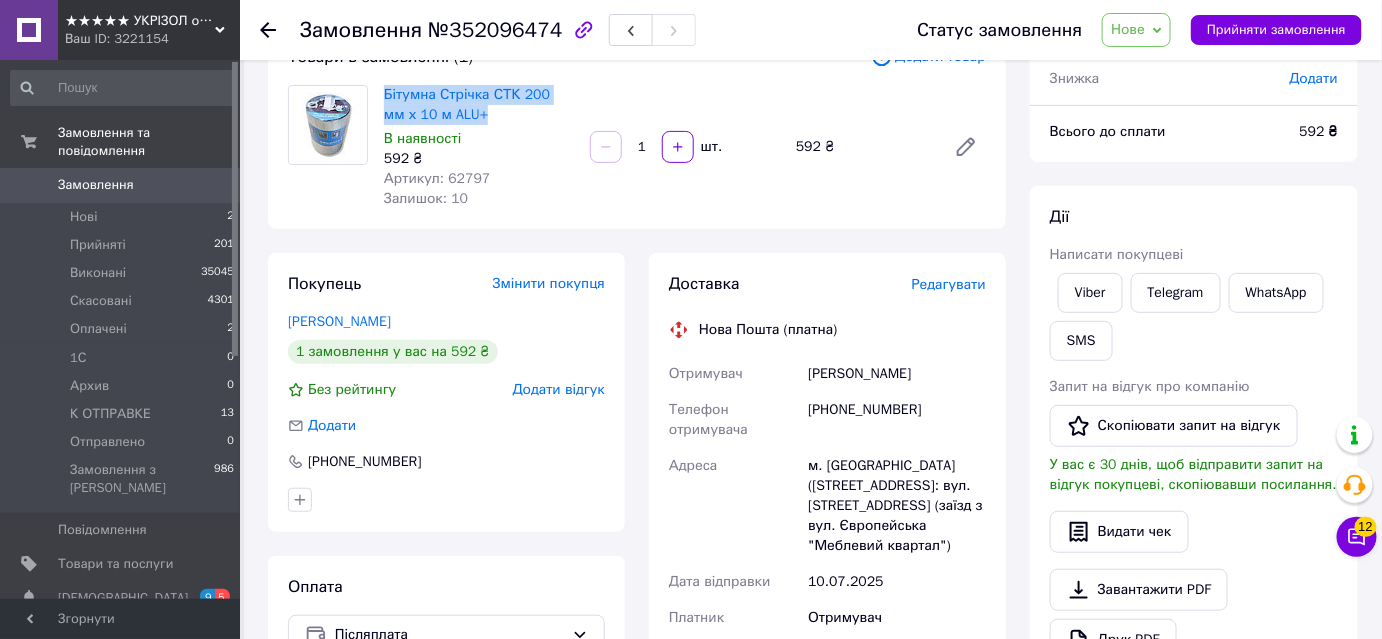scroll, scrollTop: 0, scrollLeft: 0, axis: both 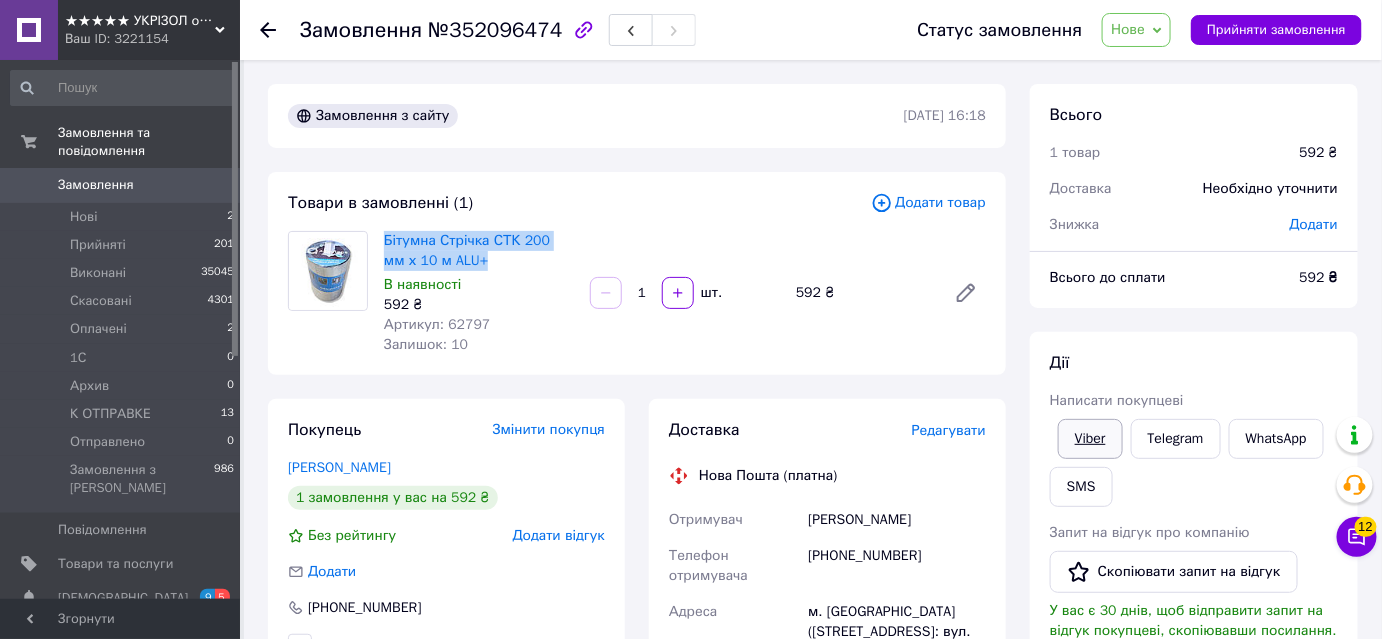 click on "Viber" at bounding box center [1090, 439] 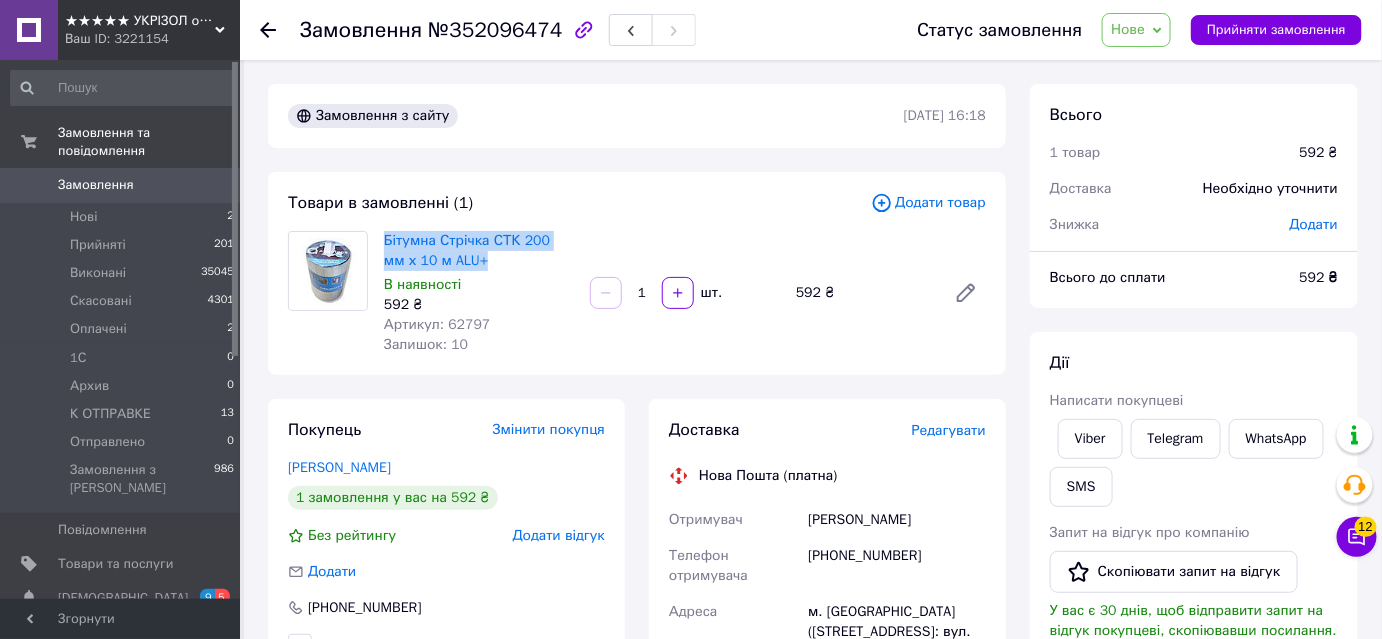 click on "Замовлення 0" at bounding box center [123, 185] 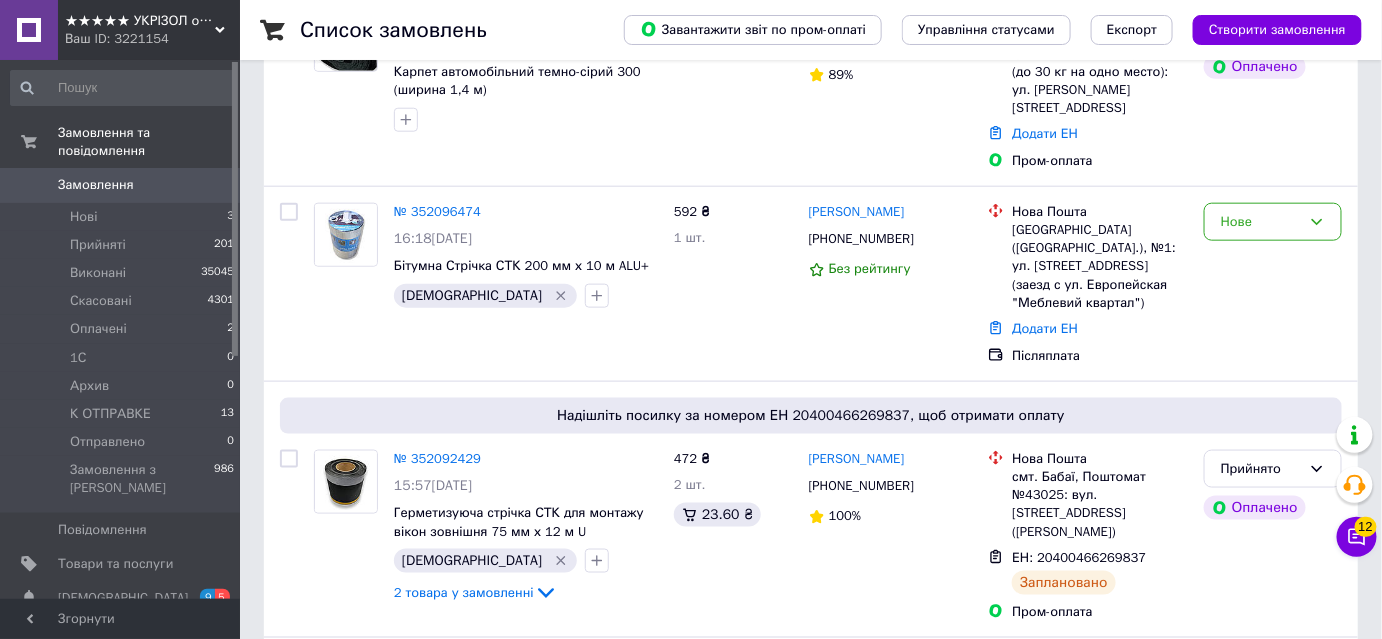 scroll, scrollTop: 636, scrollLeft: 0, axis: vertical 